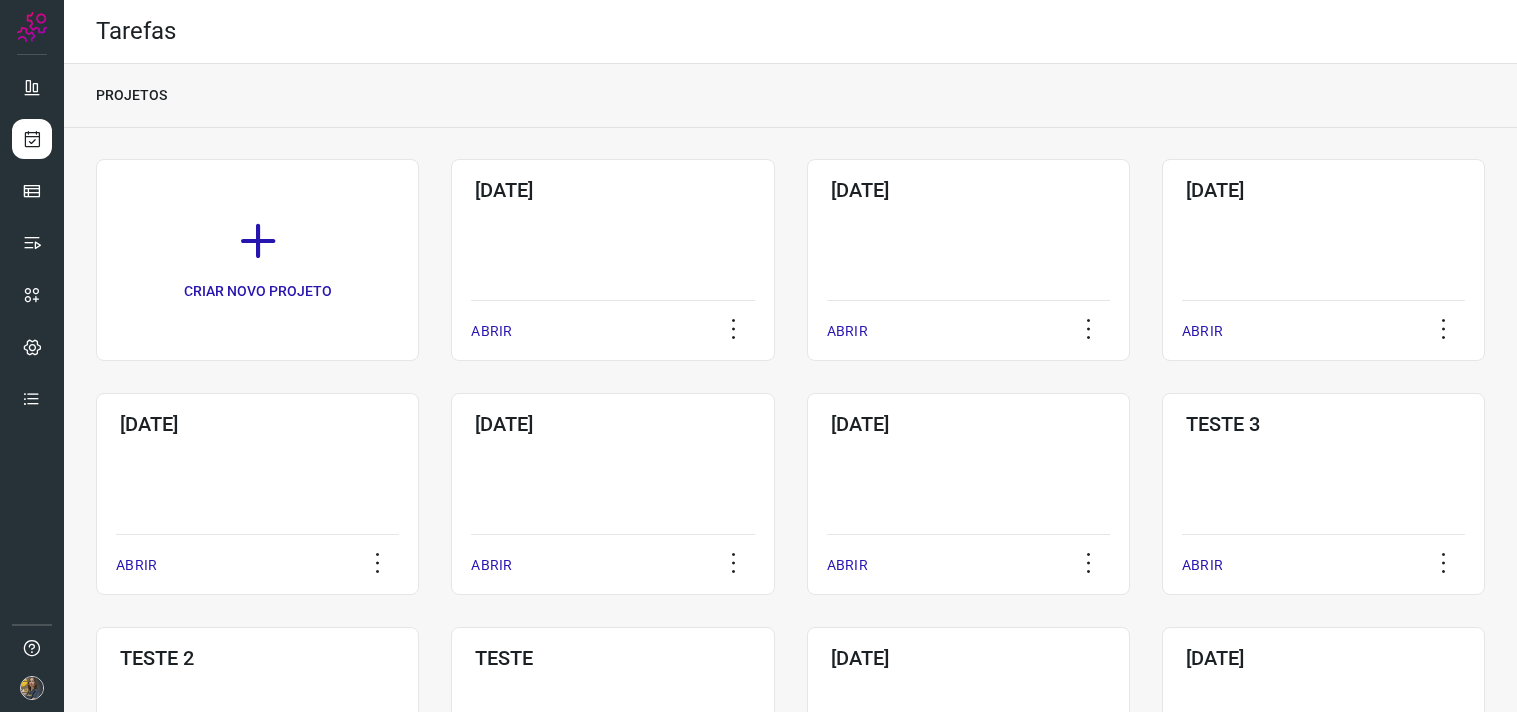 scroll, scrollTop: 0, scrollLeft: 0, axis: both 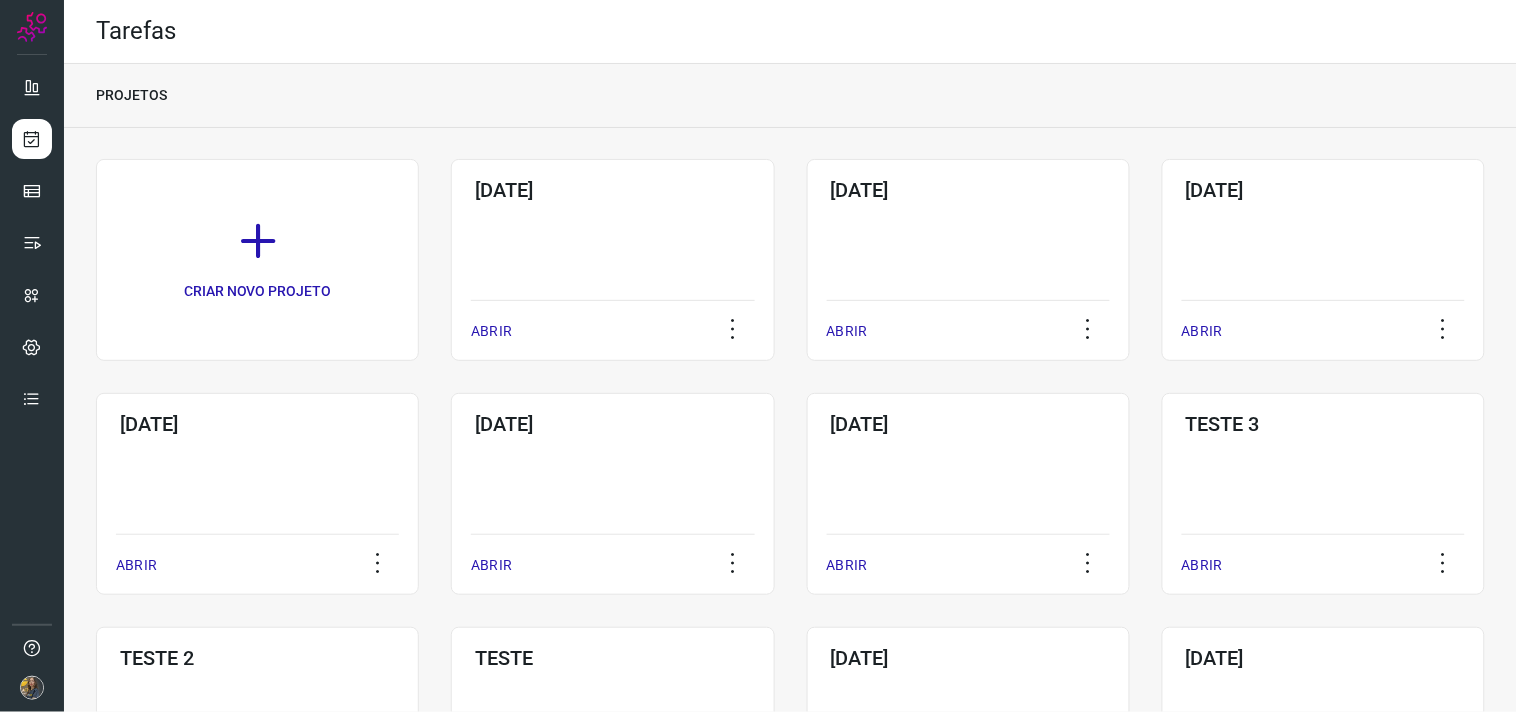click on "[DATE]  ABRIR" 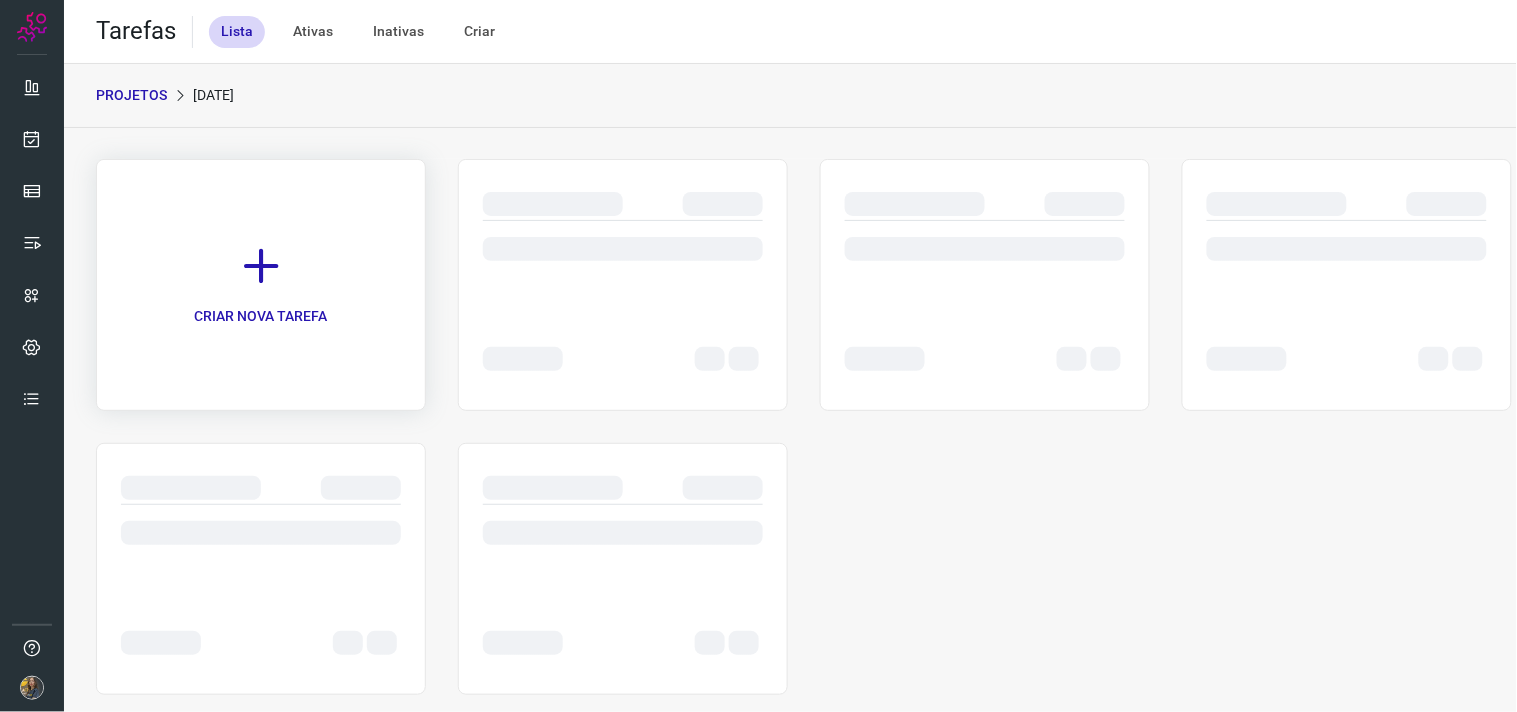 click at bounding box center (261, 266) 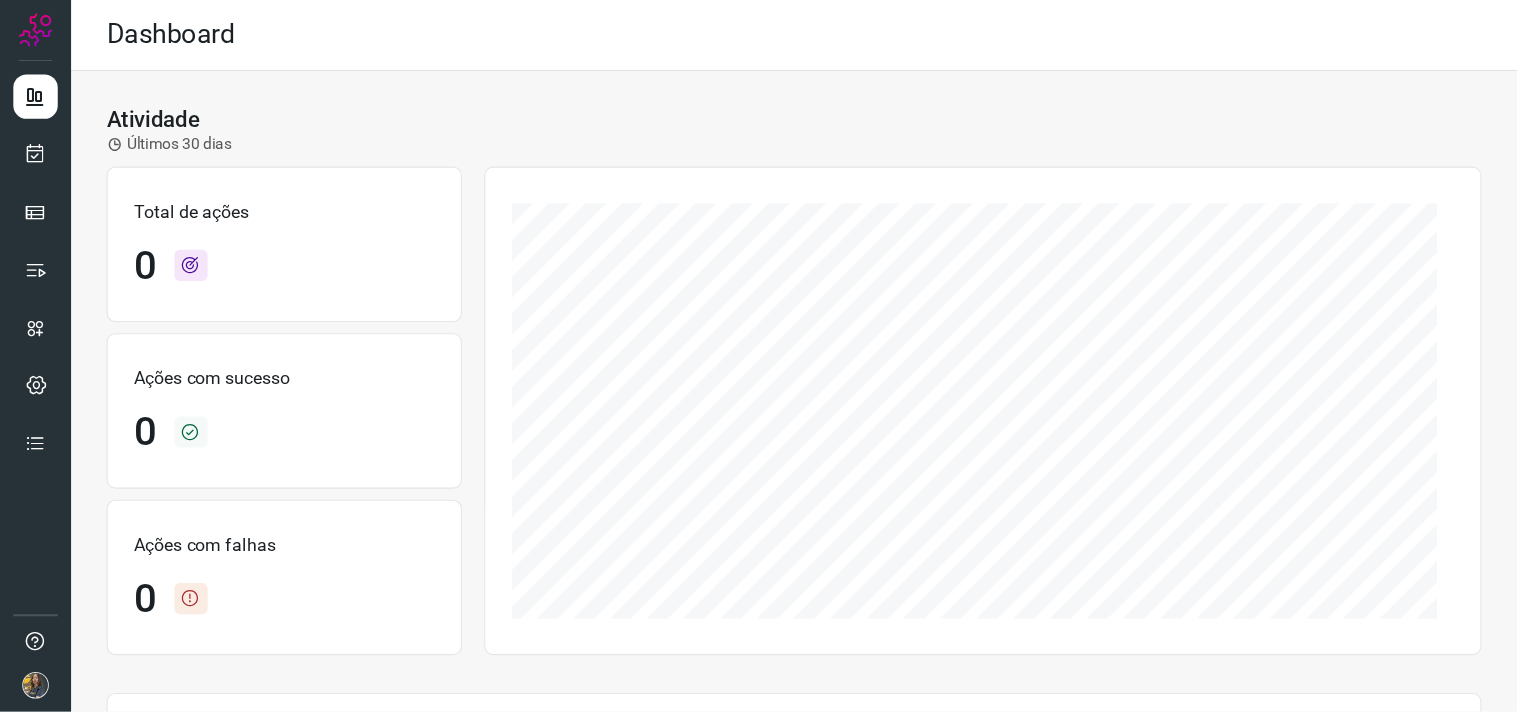 scroll, scrollTop: 0, scrollLeft: 0, axis: both 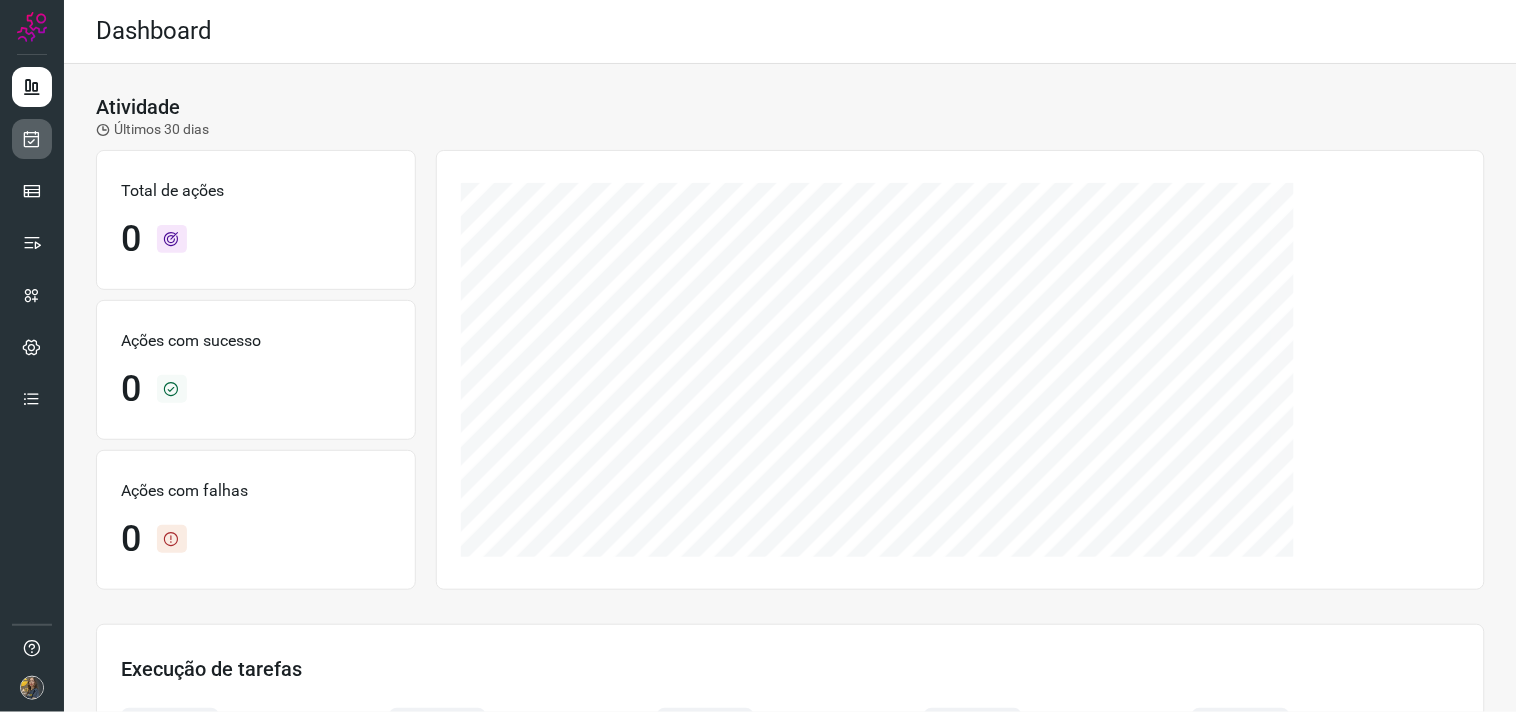 click at bounding box center (32, 139) 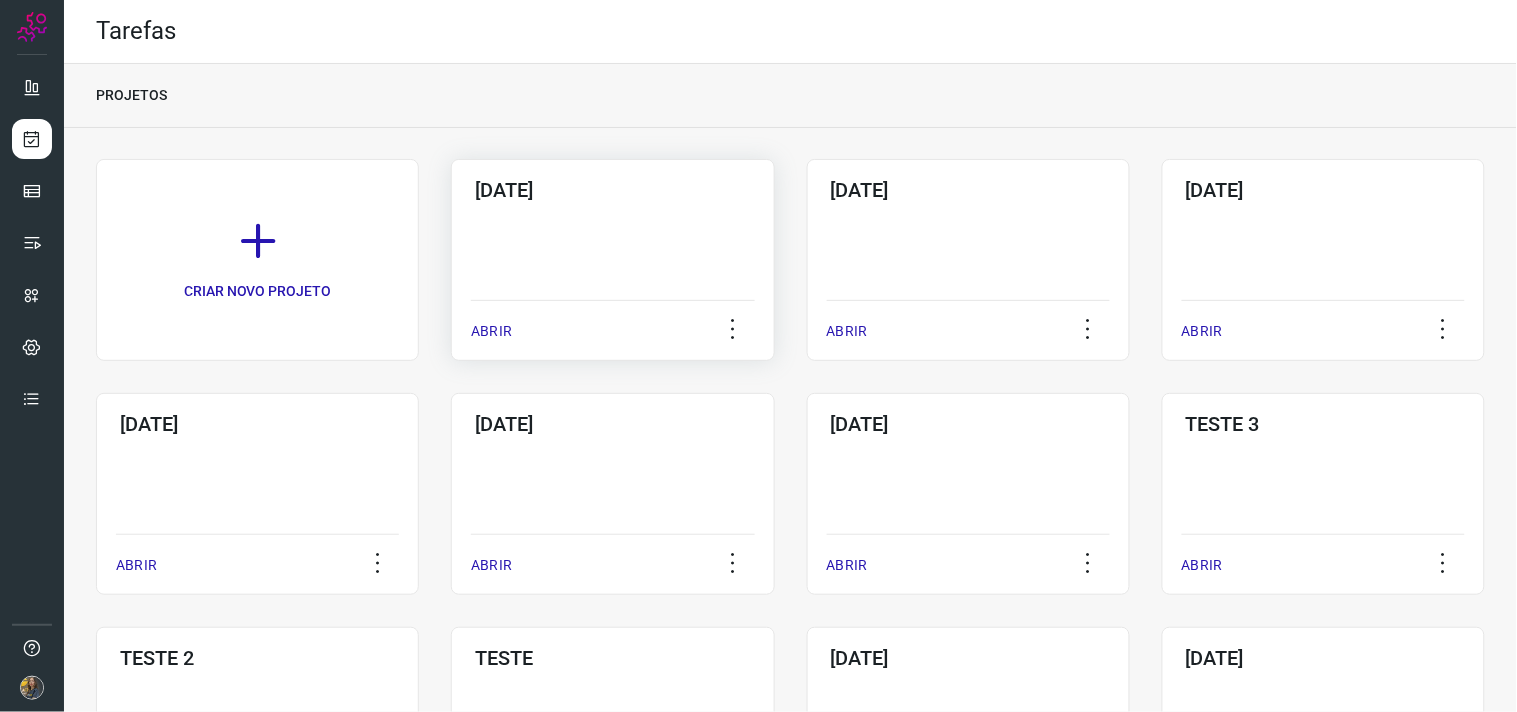 click on "02/07/25  ABRIR" 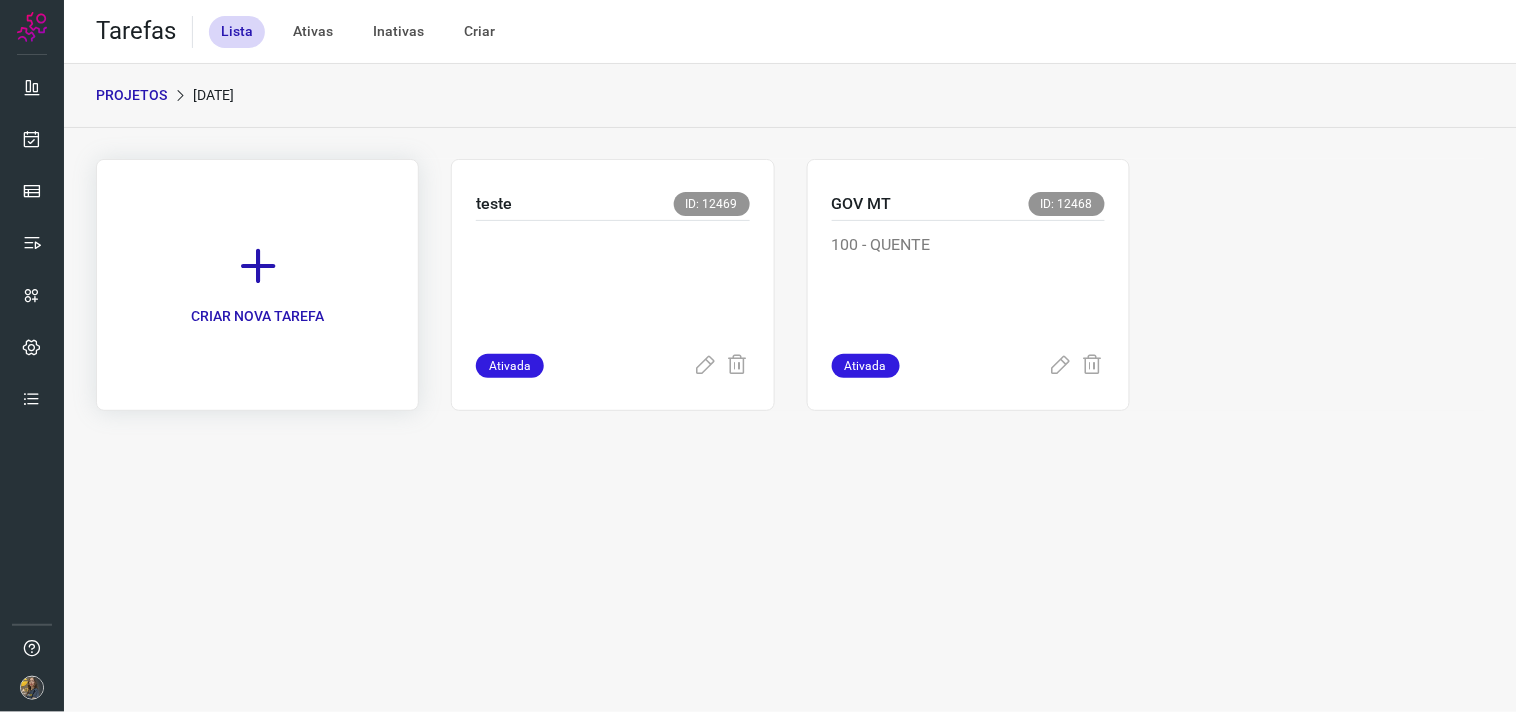 click on "CRIAR NOVA TAREFA" at bounding box center (257, 285) 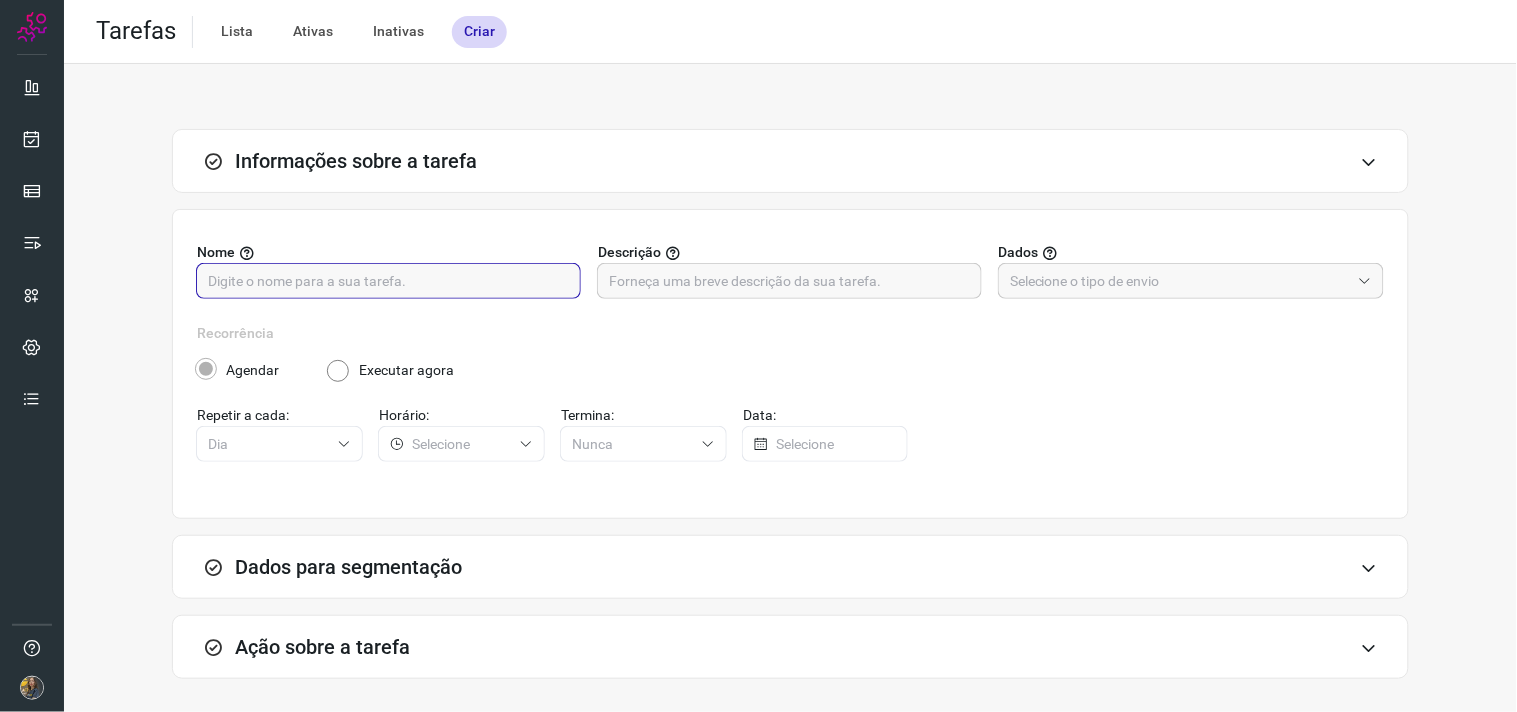 click at bounding box center [388, 281] 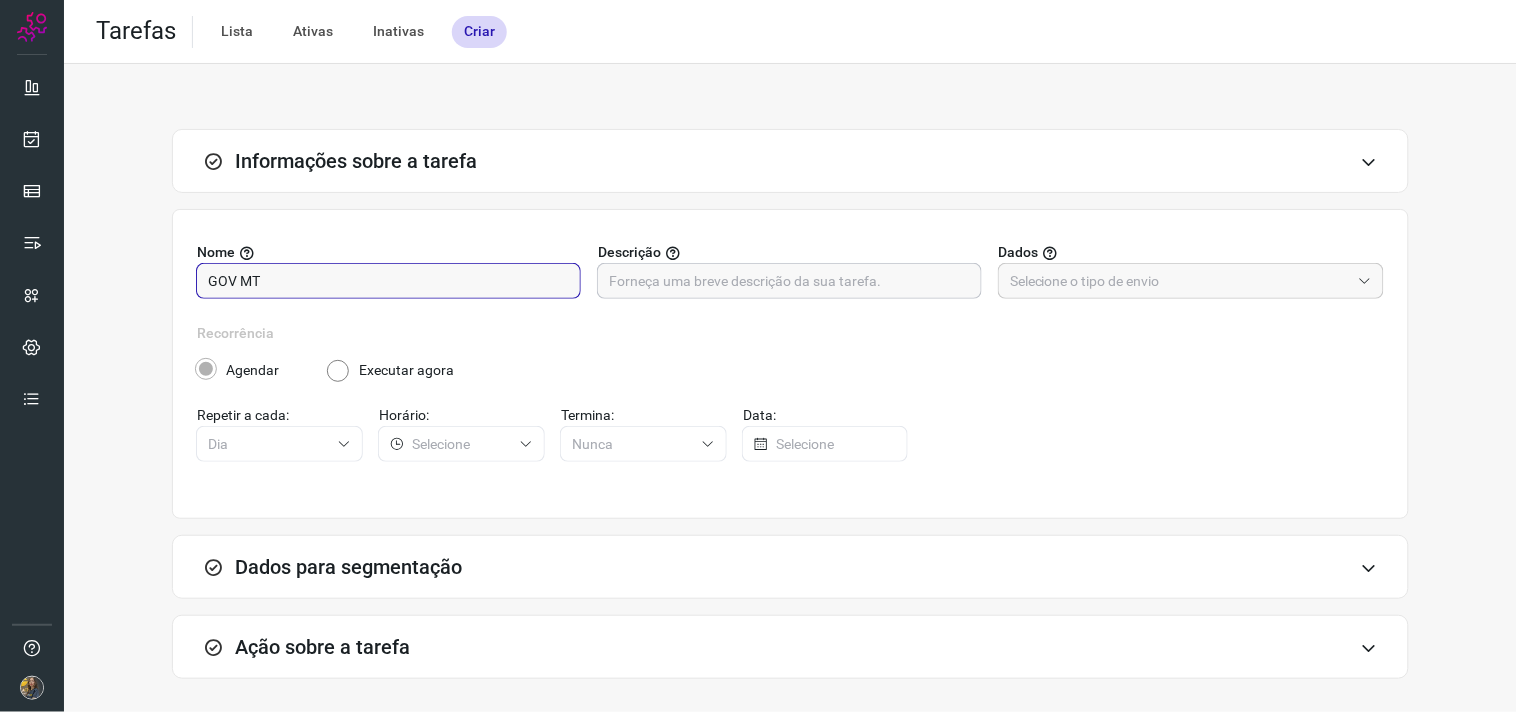 type on "GOV MT" 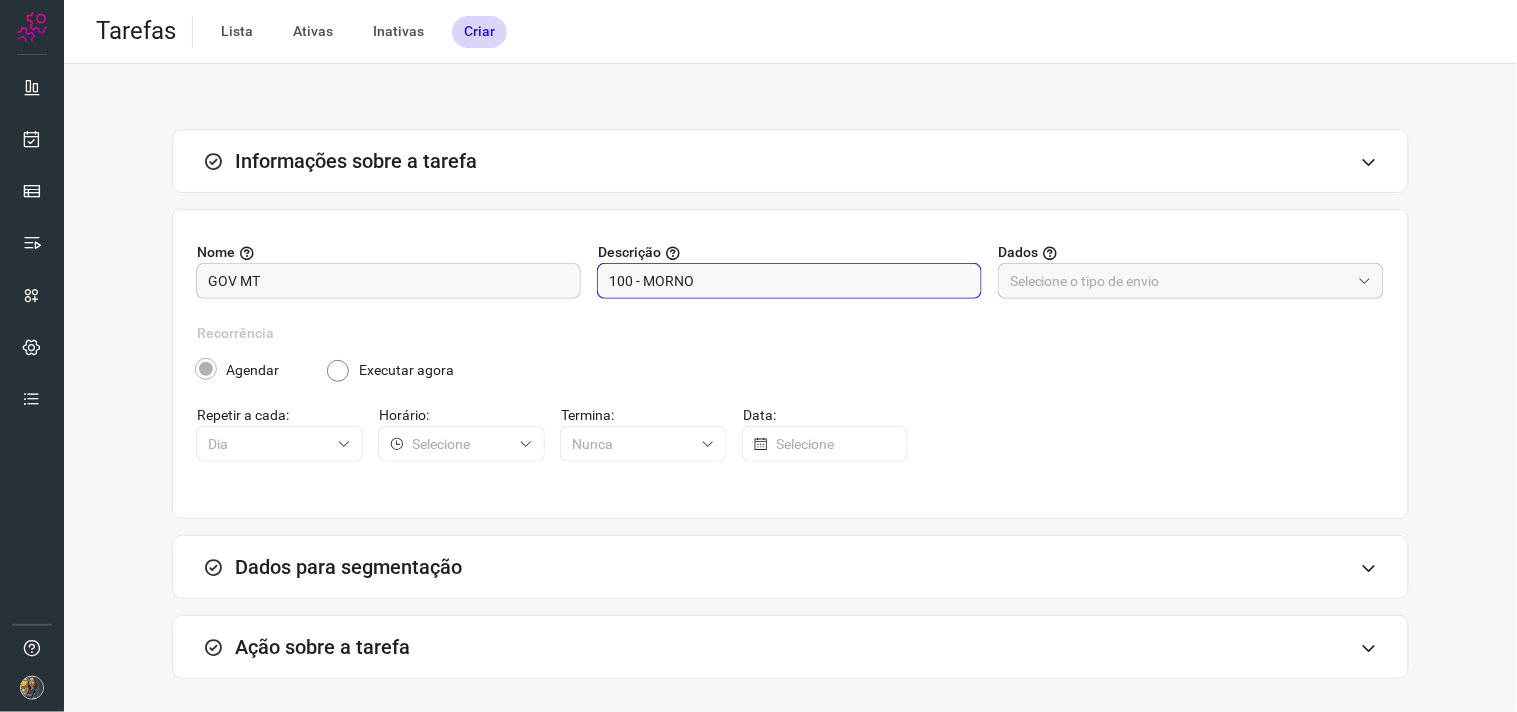 type on "100 - MORNO" 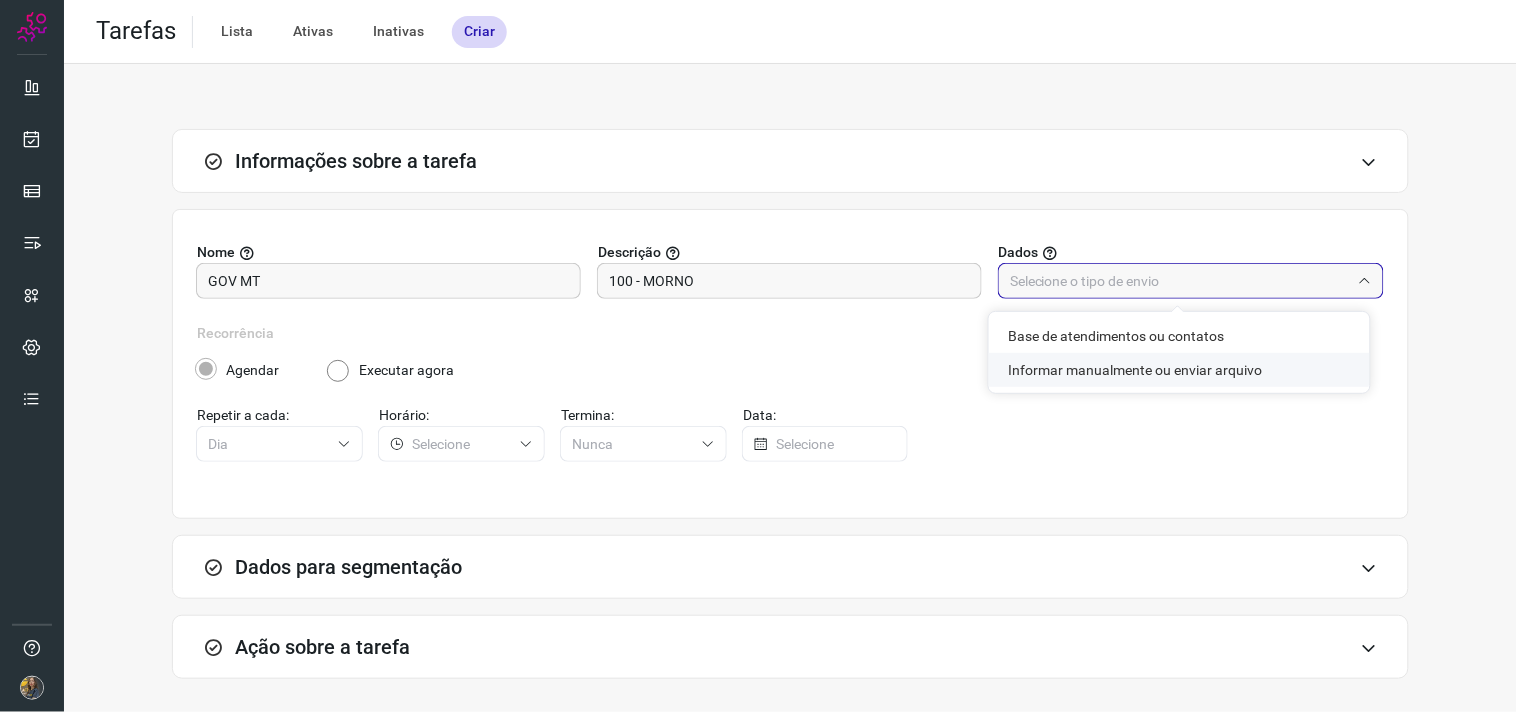 click on "Informar manualmente ou enviar arquivo" 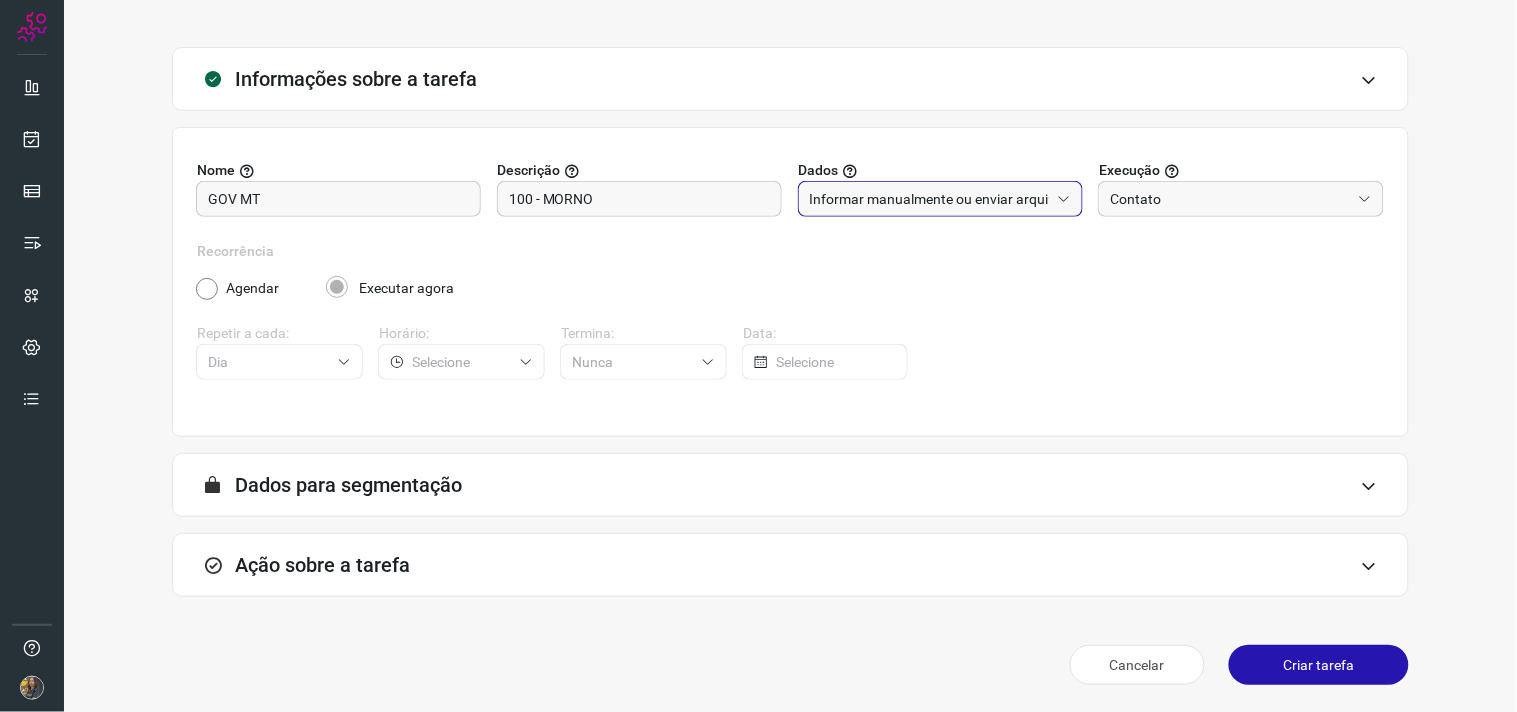 click on "Ação sobre a tarefa" at bounding box center (790, 565) 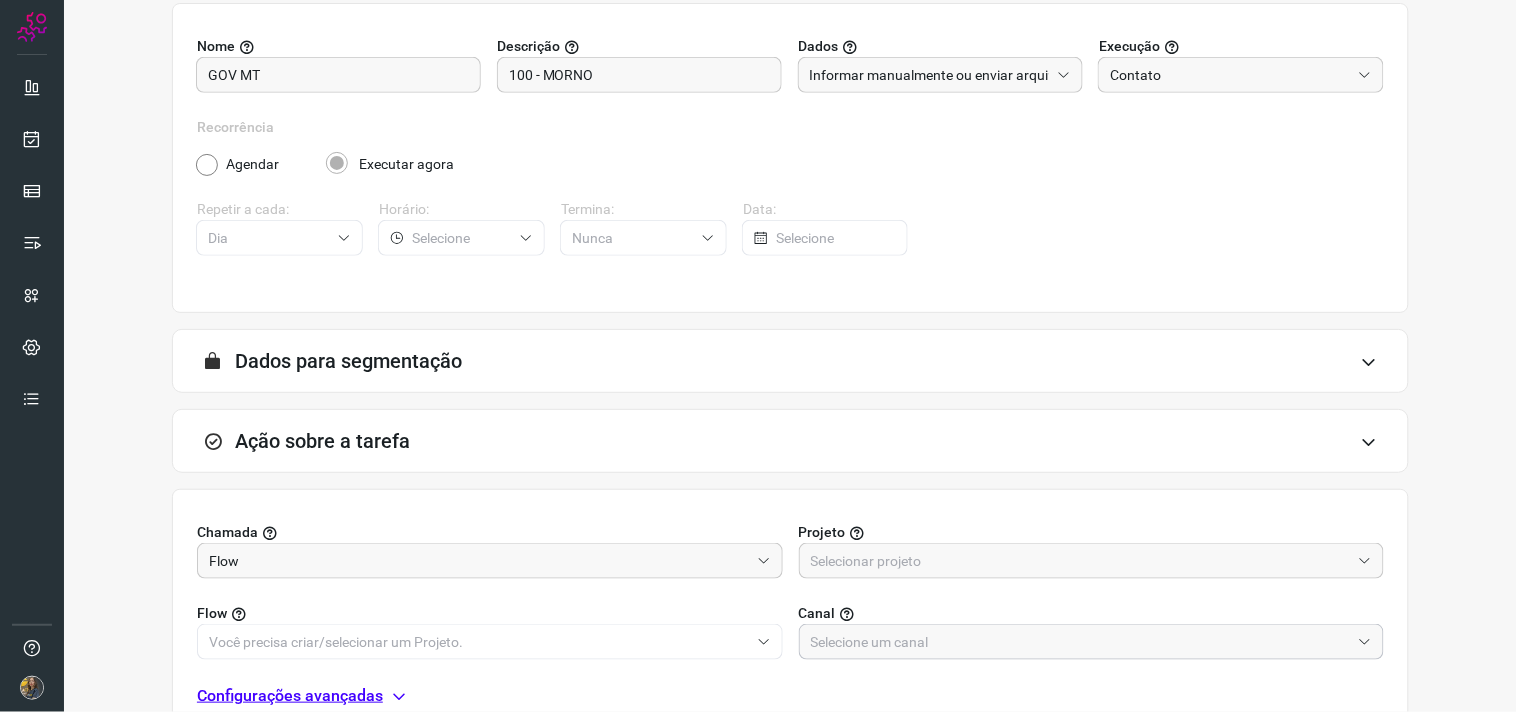 scroll, scrollTop: 398, scrollLeft: 0, axis: vertical 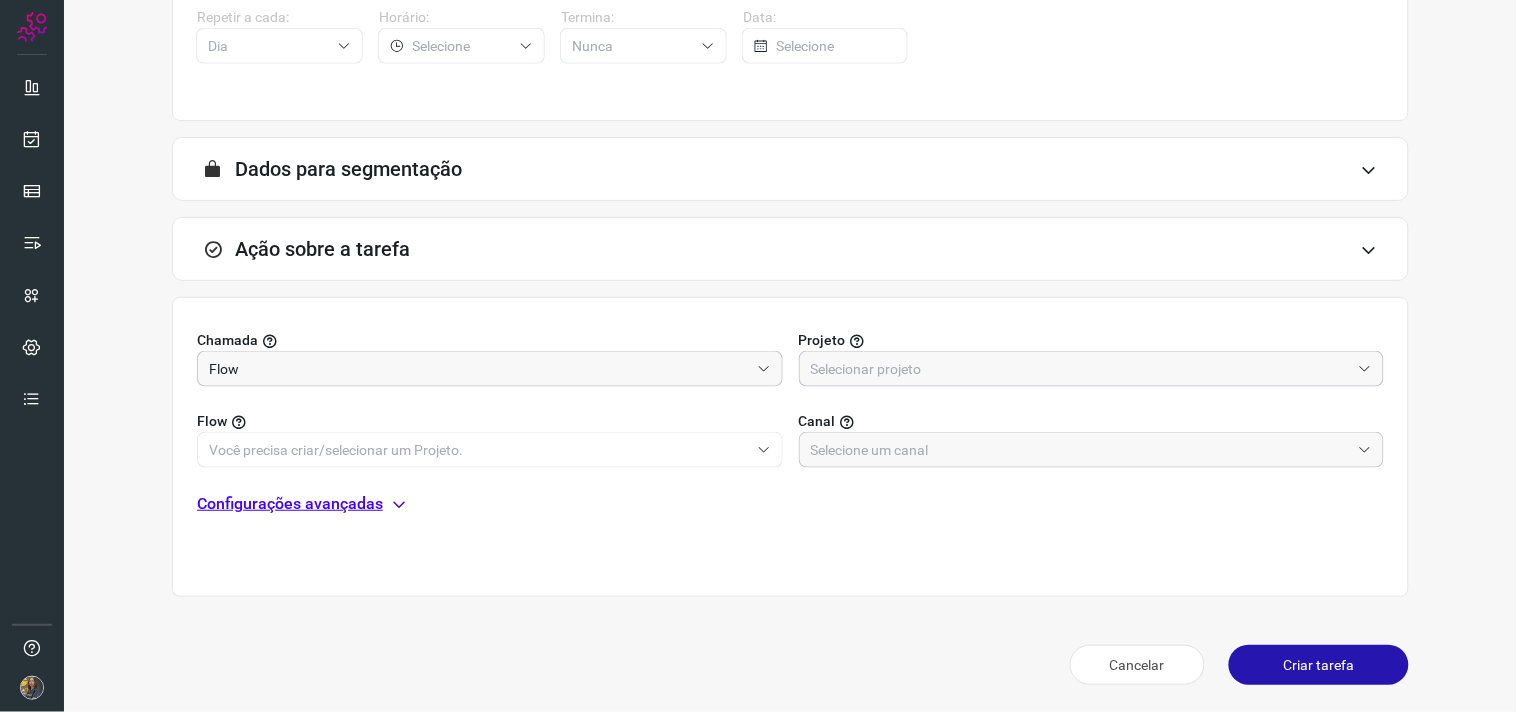 click at bounding box center [1081, 369] 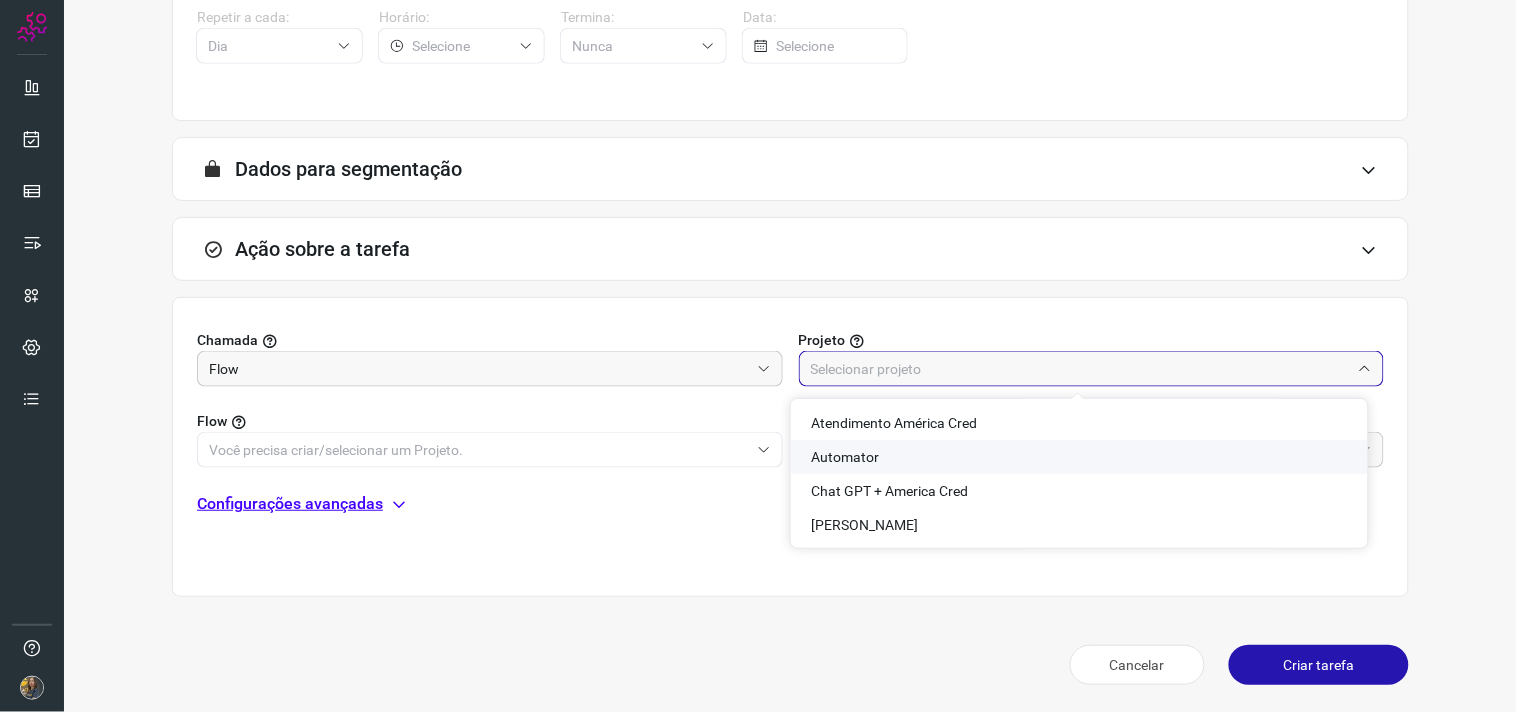 click on "Automator" 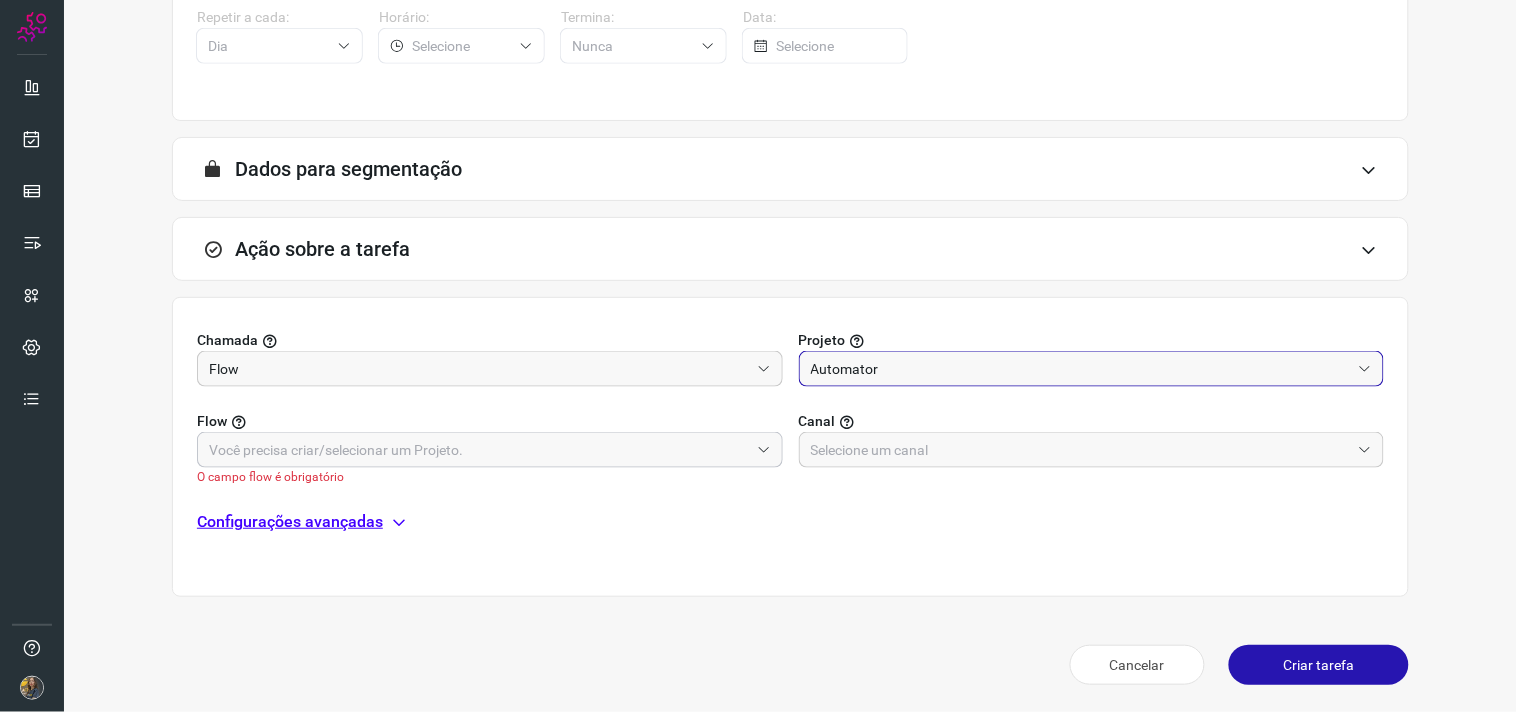 drag, startPoint x: 687, startPoint y: 452, endPoint x: 667, endPoint y: 448, distance: 20.396078 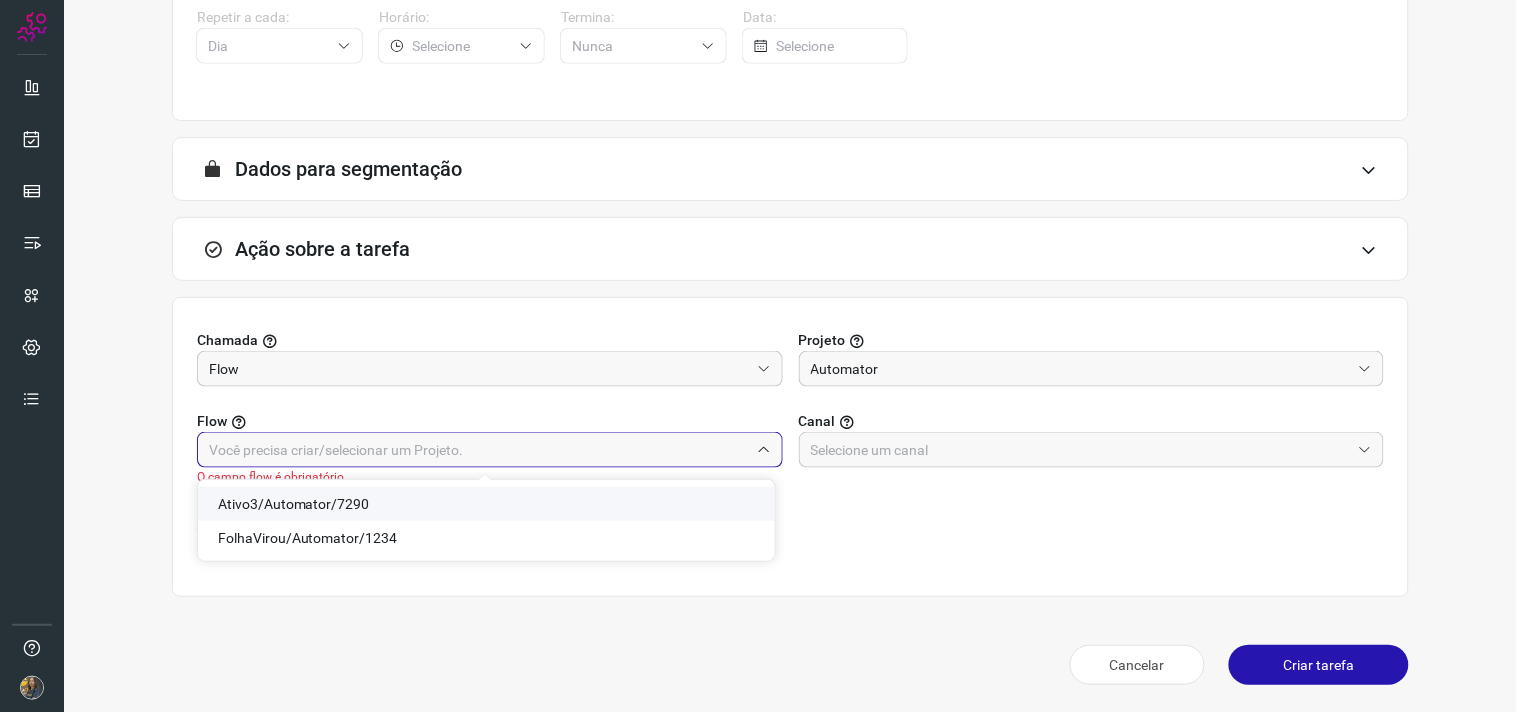 click on "Ativo3/Automator/7290" 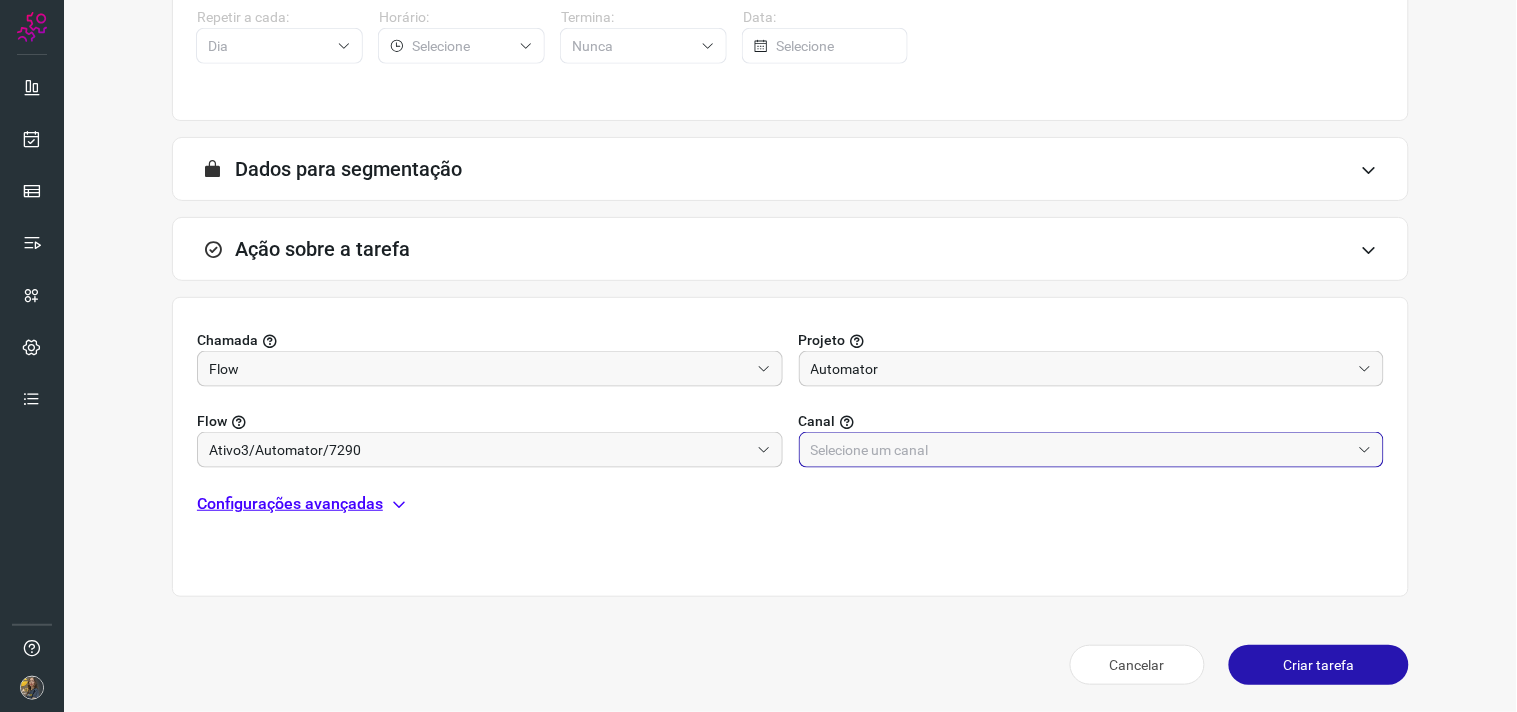 click at bounding box center (1081, 450) 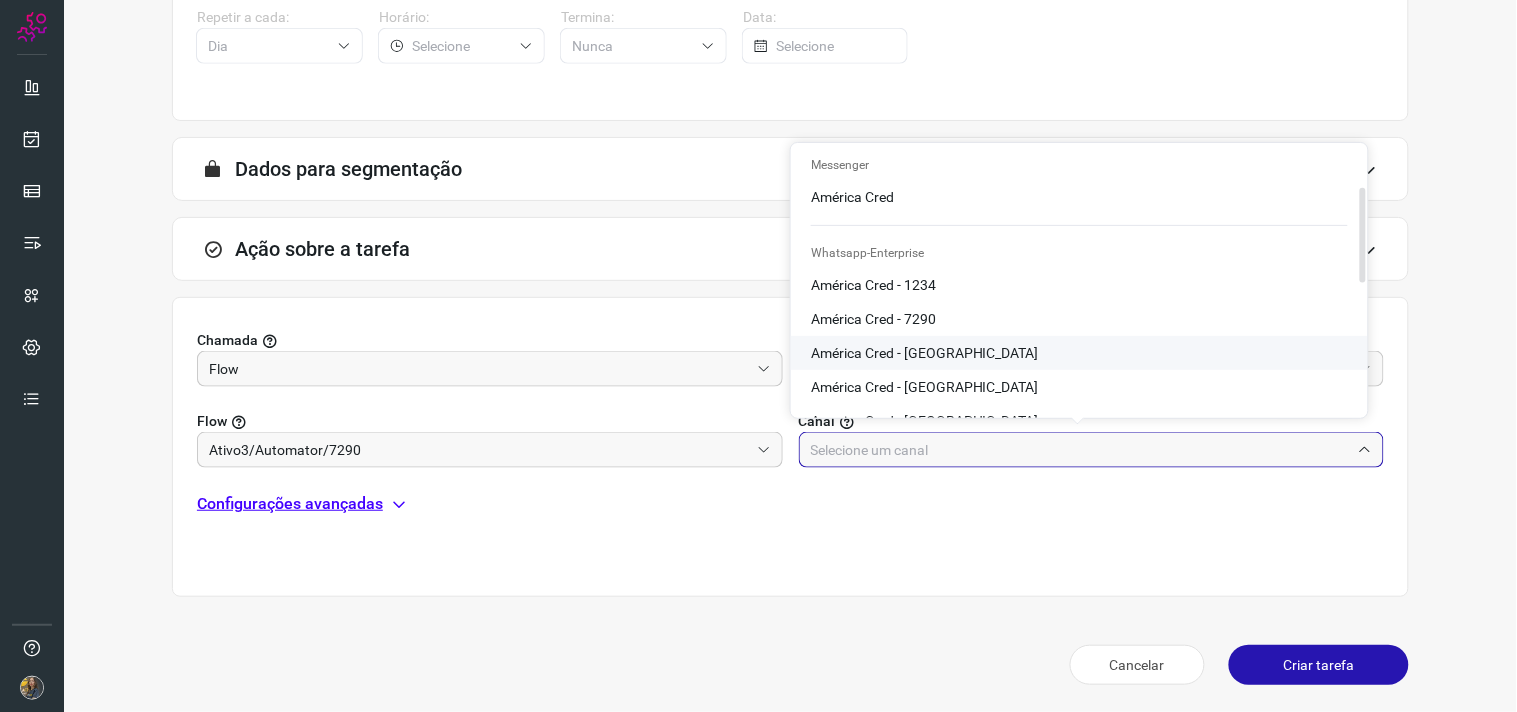 scroll, scrollTop: 487, scrollLeft: 0, axis: vertical 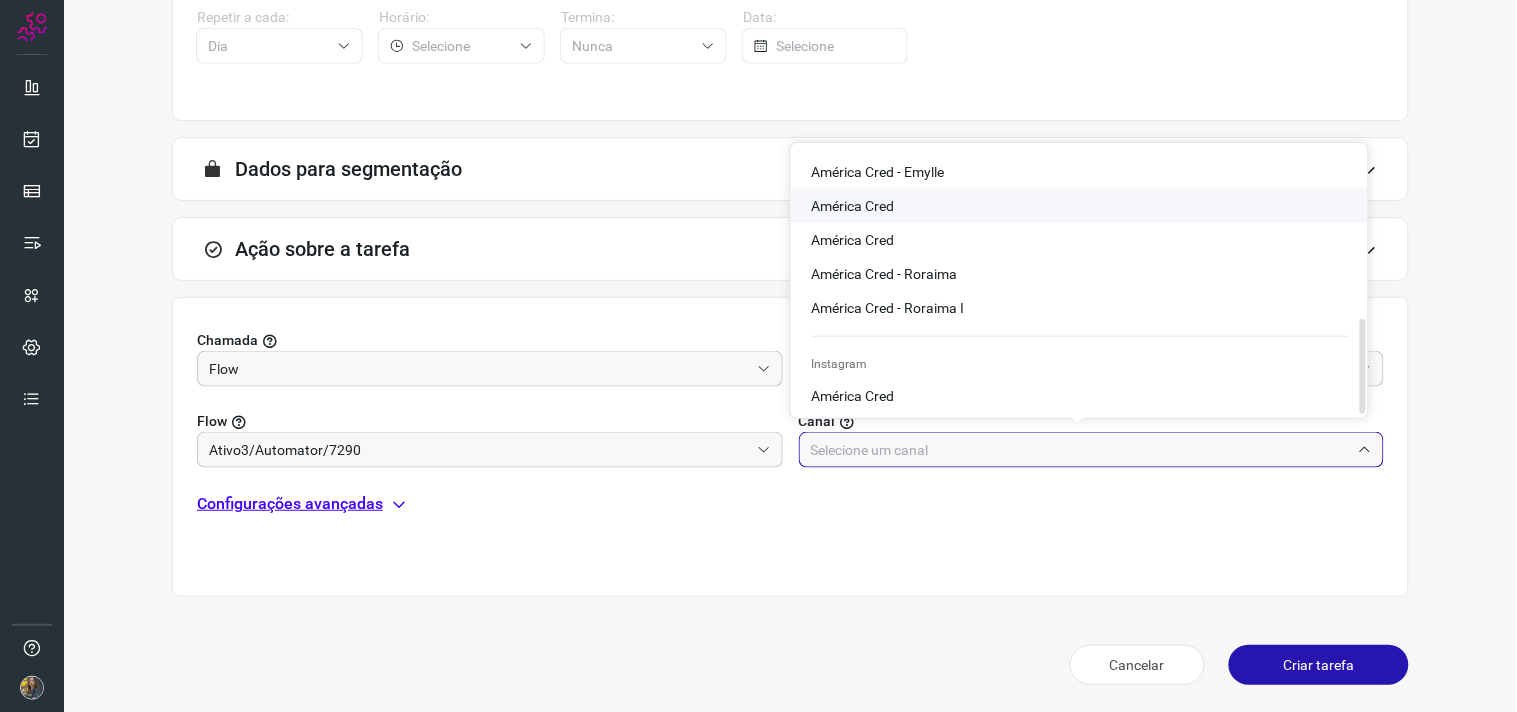 click on "América Cred" 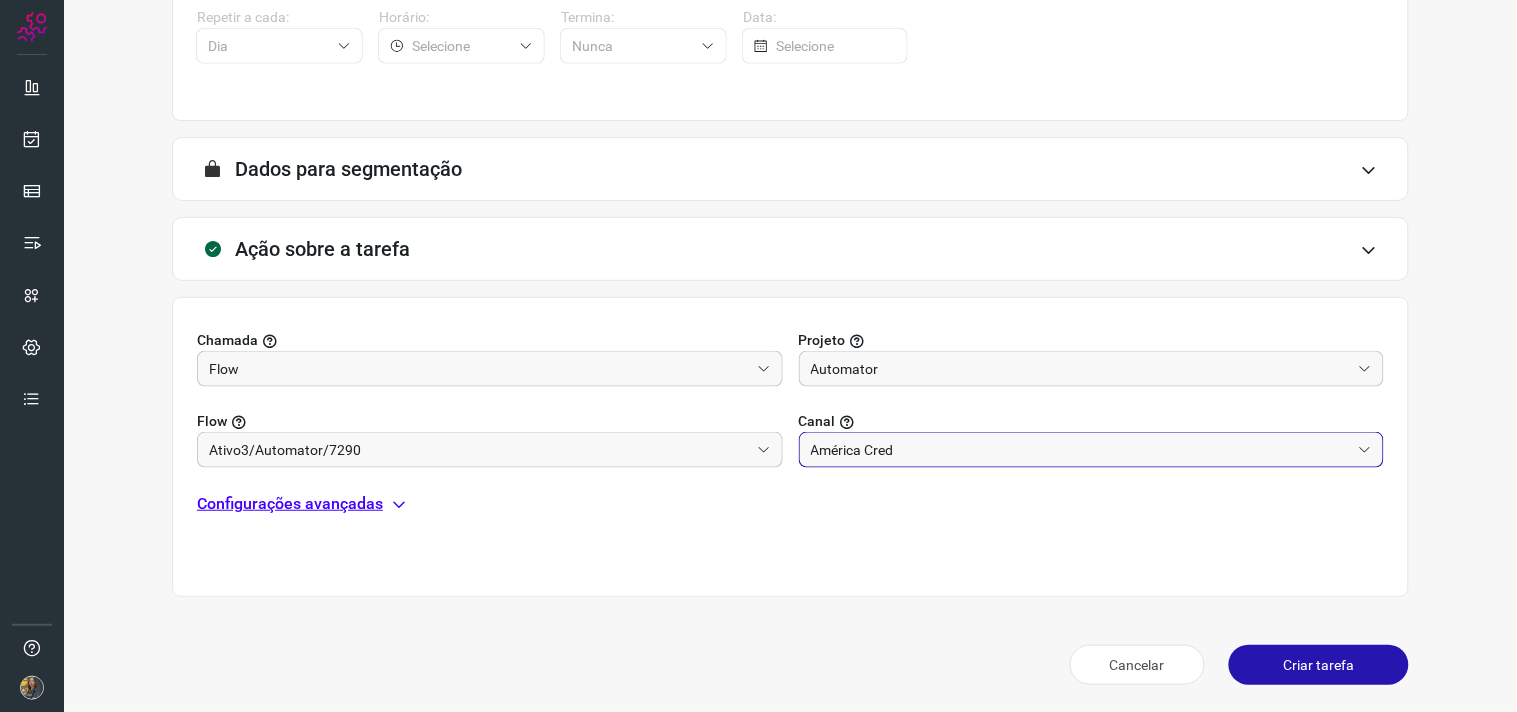 click on "Configurações avançadas" at bounding box center (290, 504) 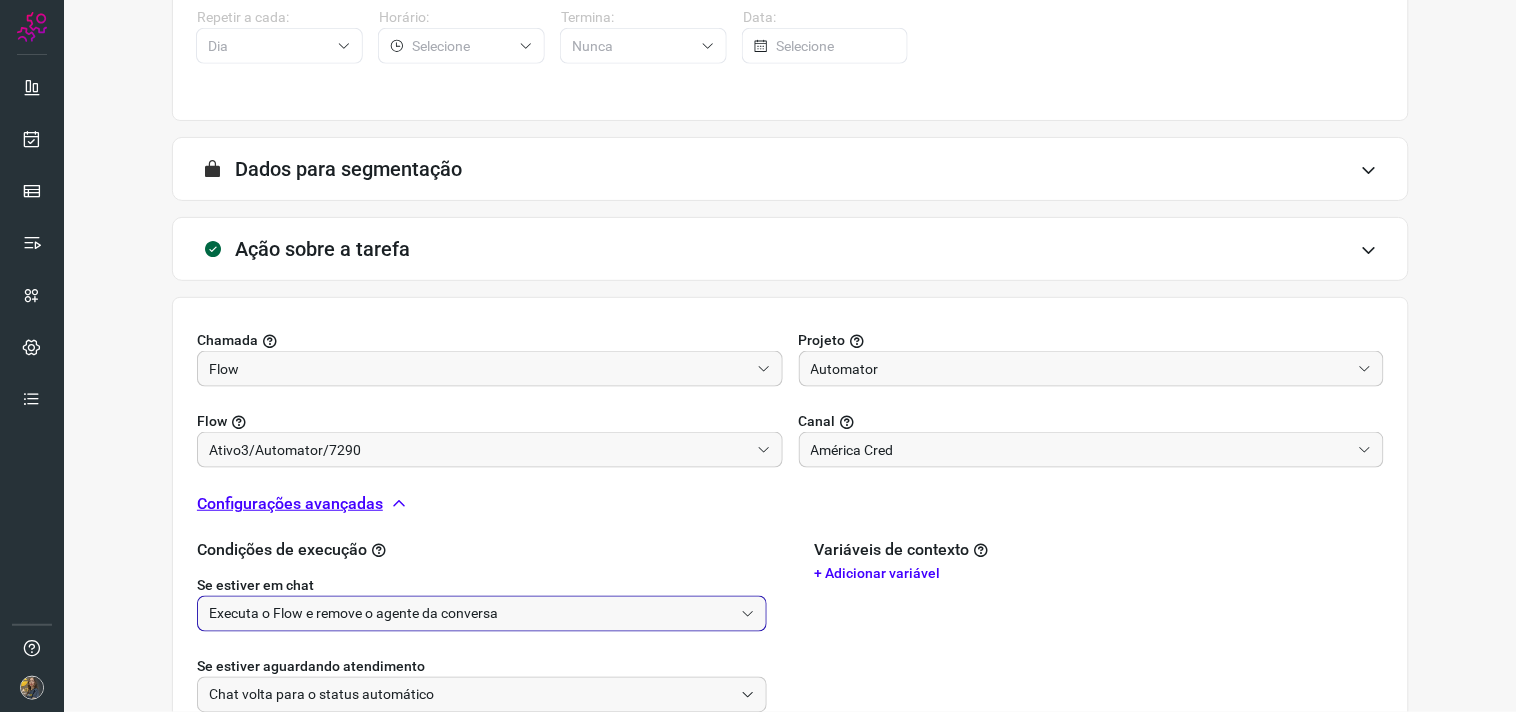 click on "Executa o Flow e remove o agente da conversa" at bounding box center (471, 614) 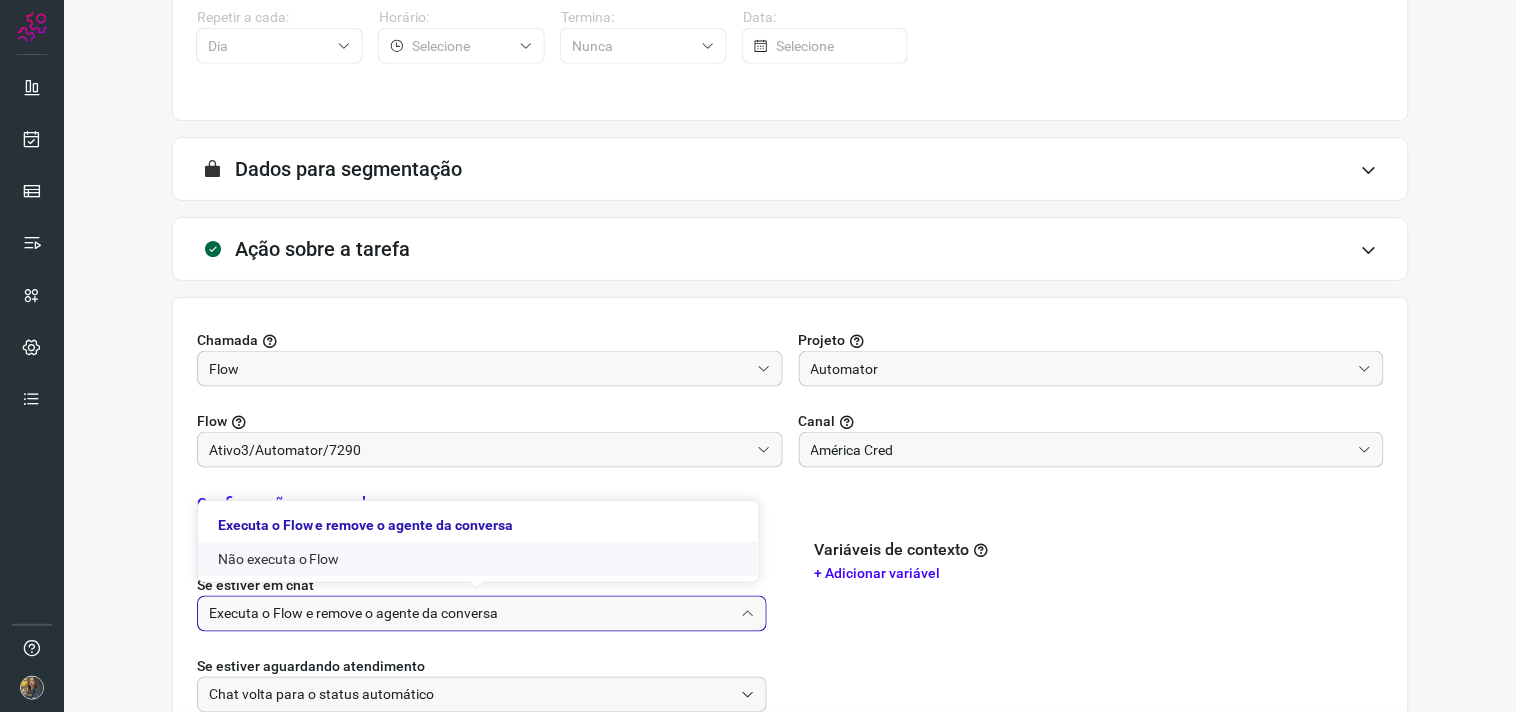 click on "Não executa o Flow" 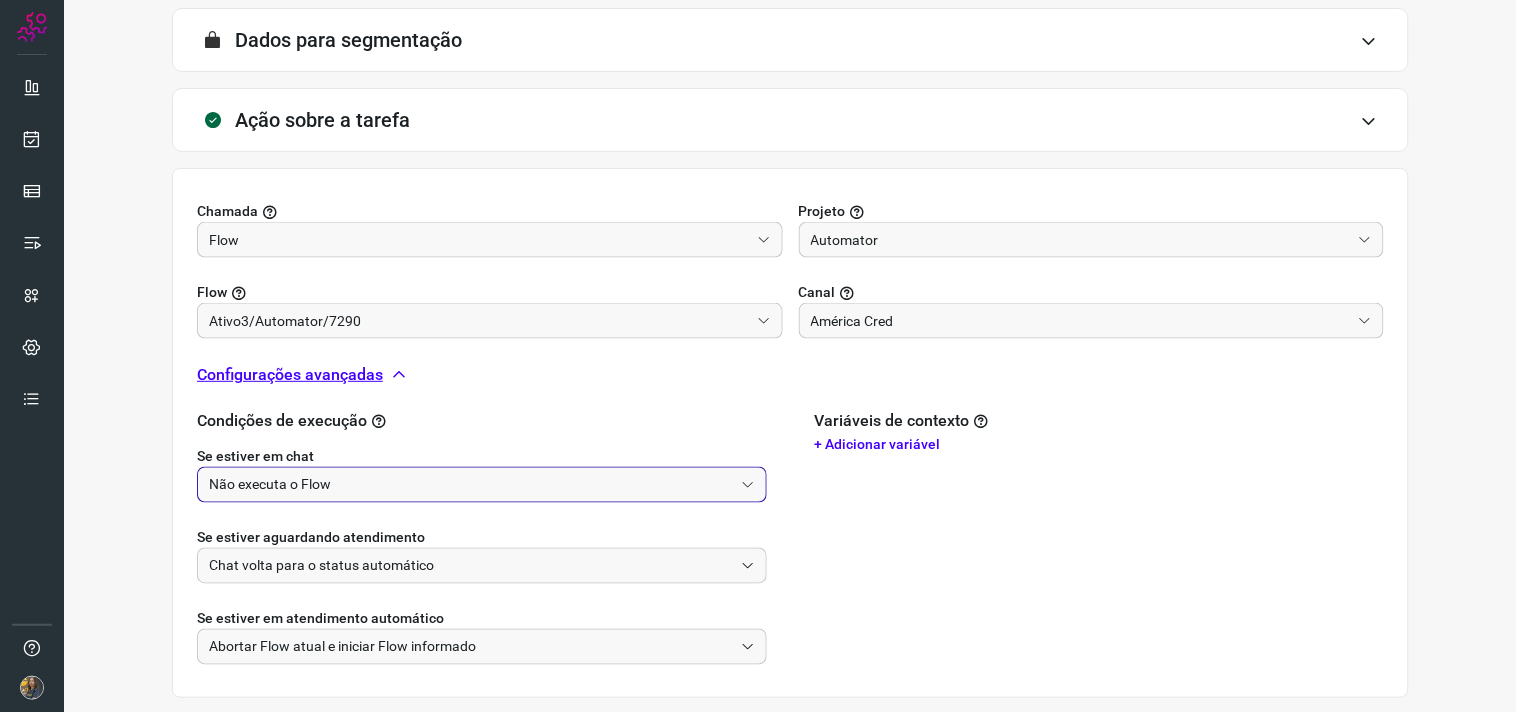 scroll, scrollTop: 628, scrollLeft: 0, axis: vertical 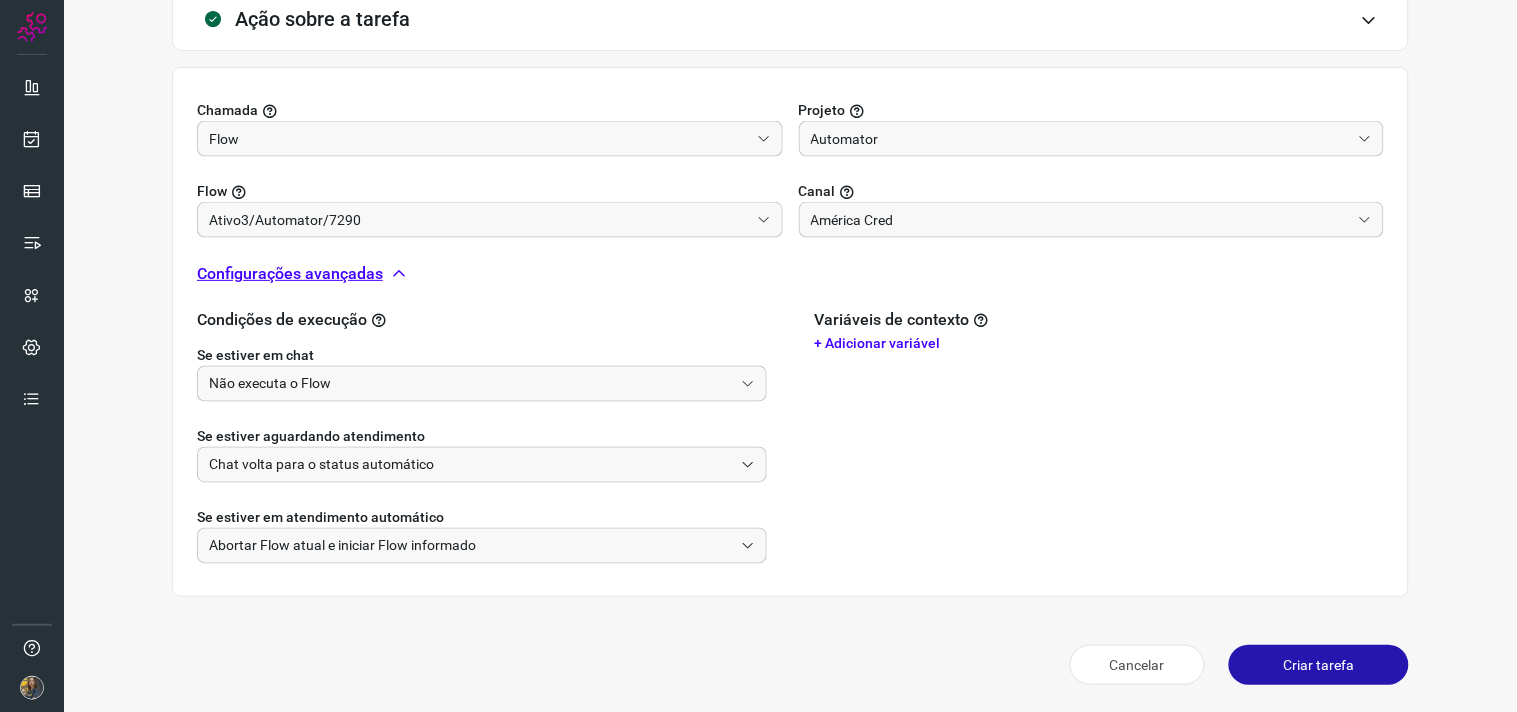 click on "Criar tarefa" at bounding box center [1319, 665] 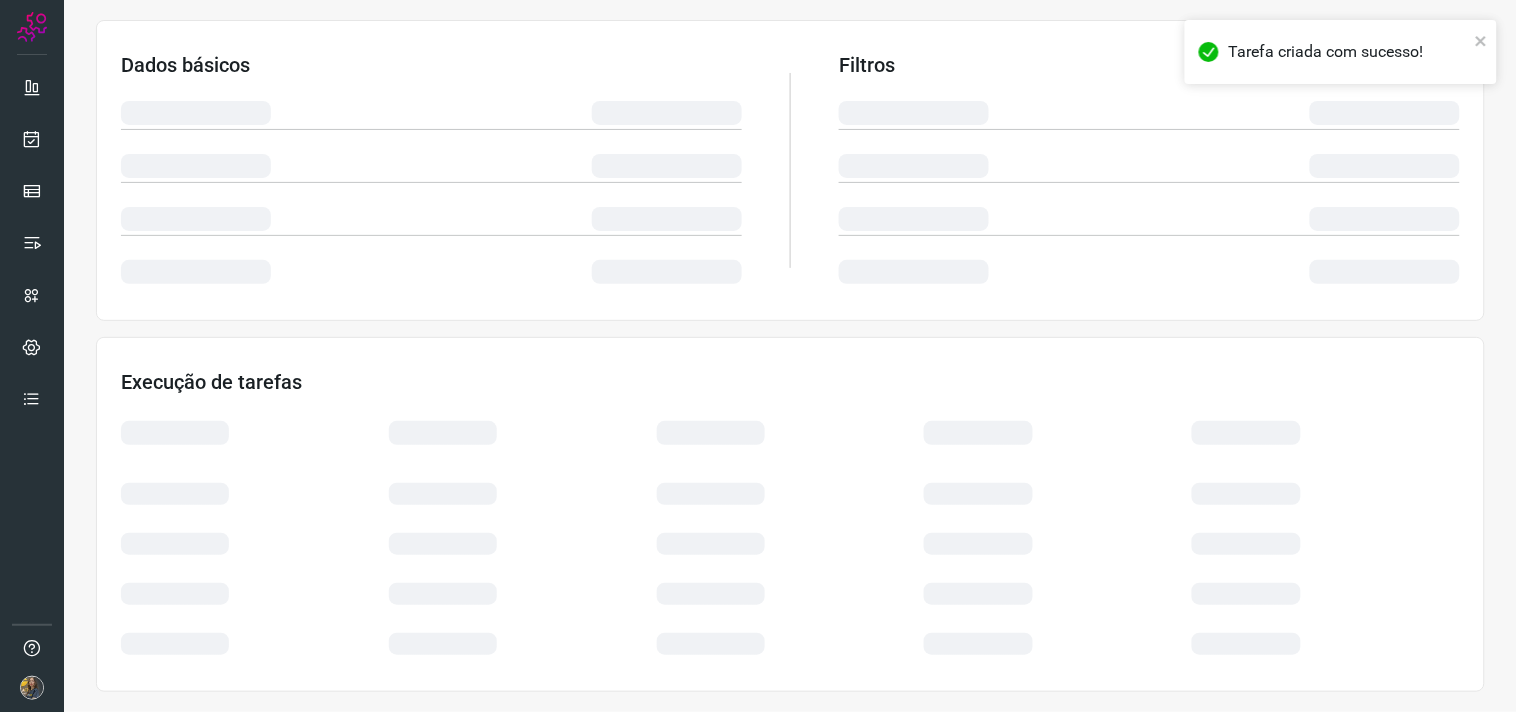 scroll, scrollTop: 321, scrollLeft: 0, axis: vertical 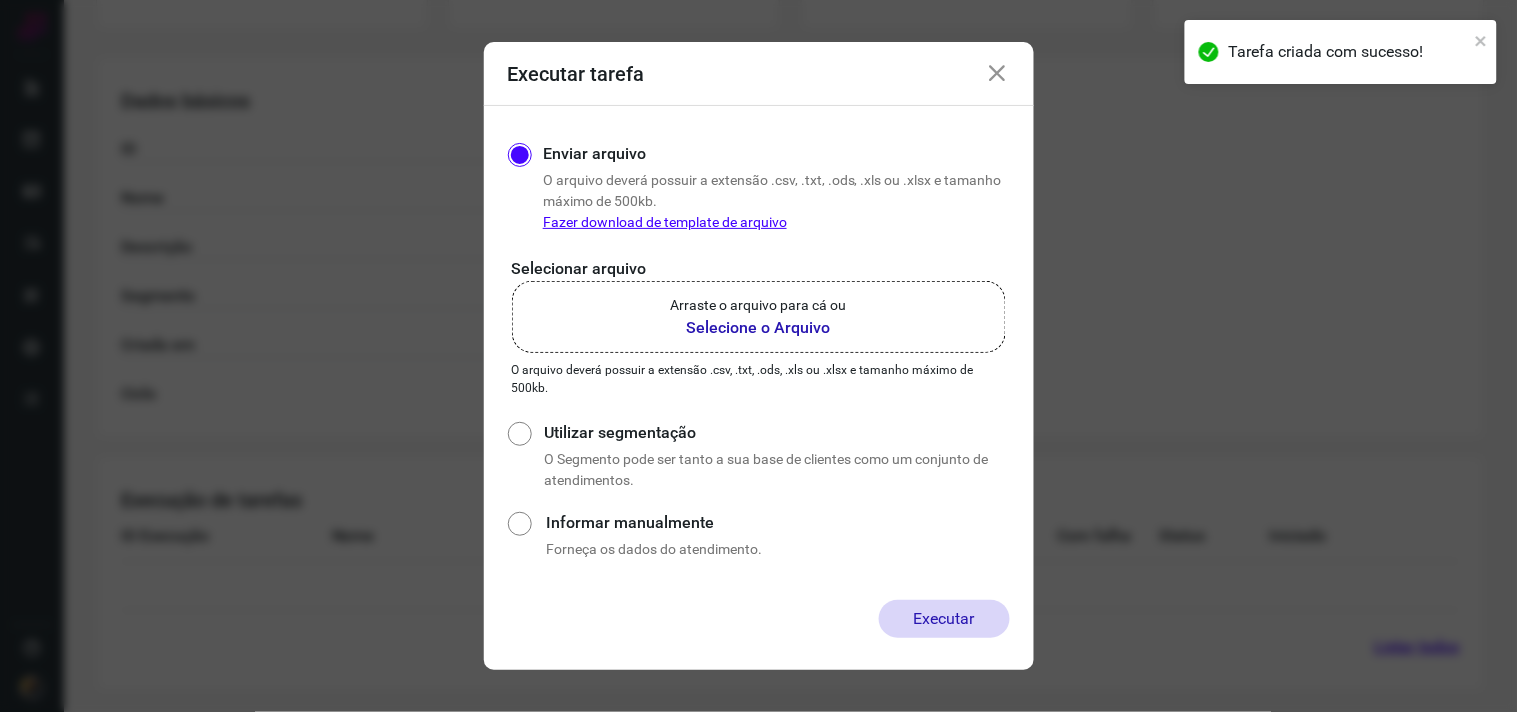 click on "Selecione o Arquivo" at bounding box center (759, 328) 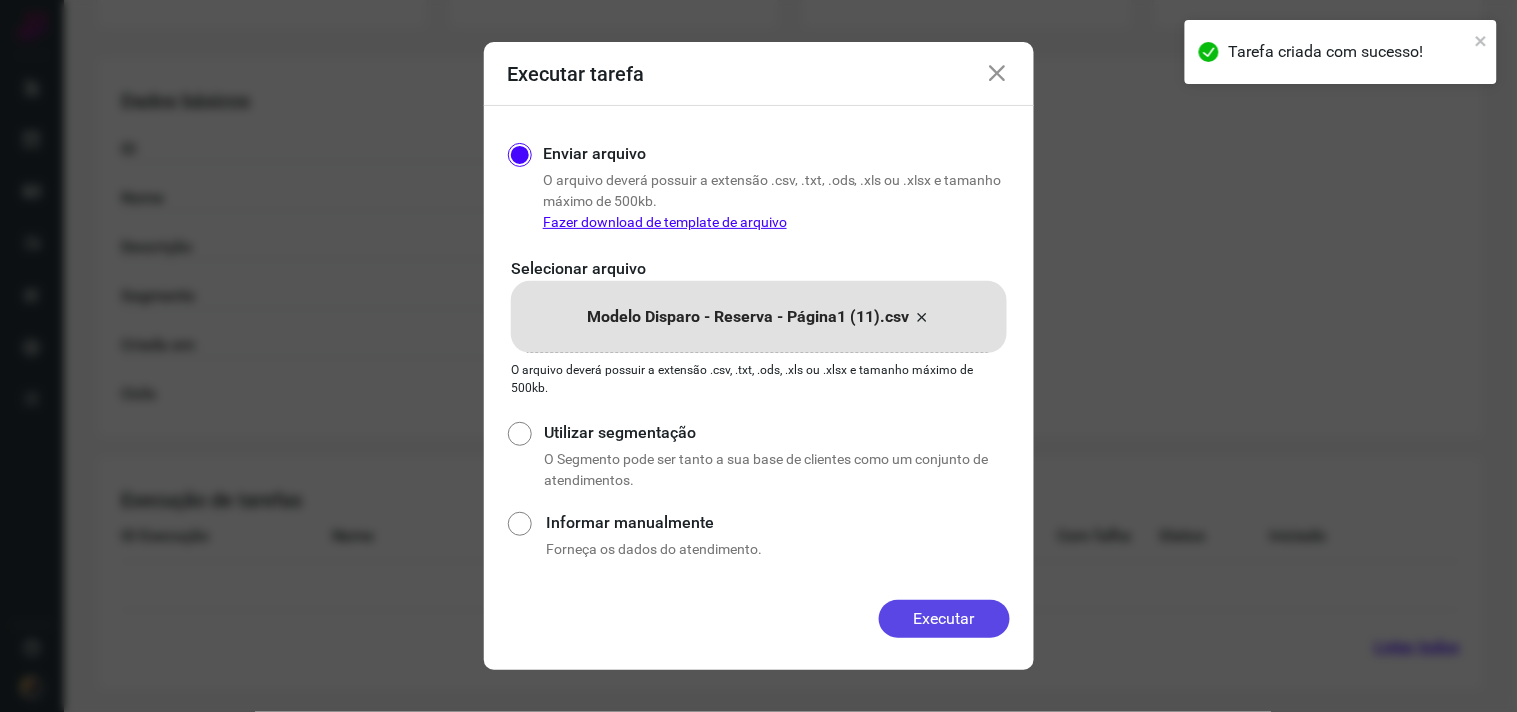 click on "Executar" at bounding box center (944, 619) 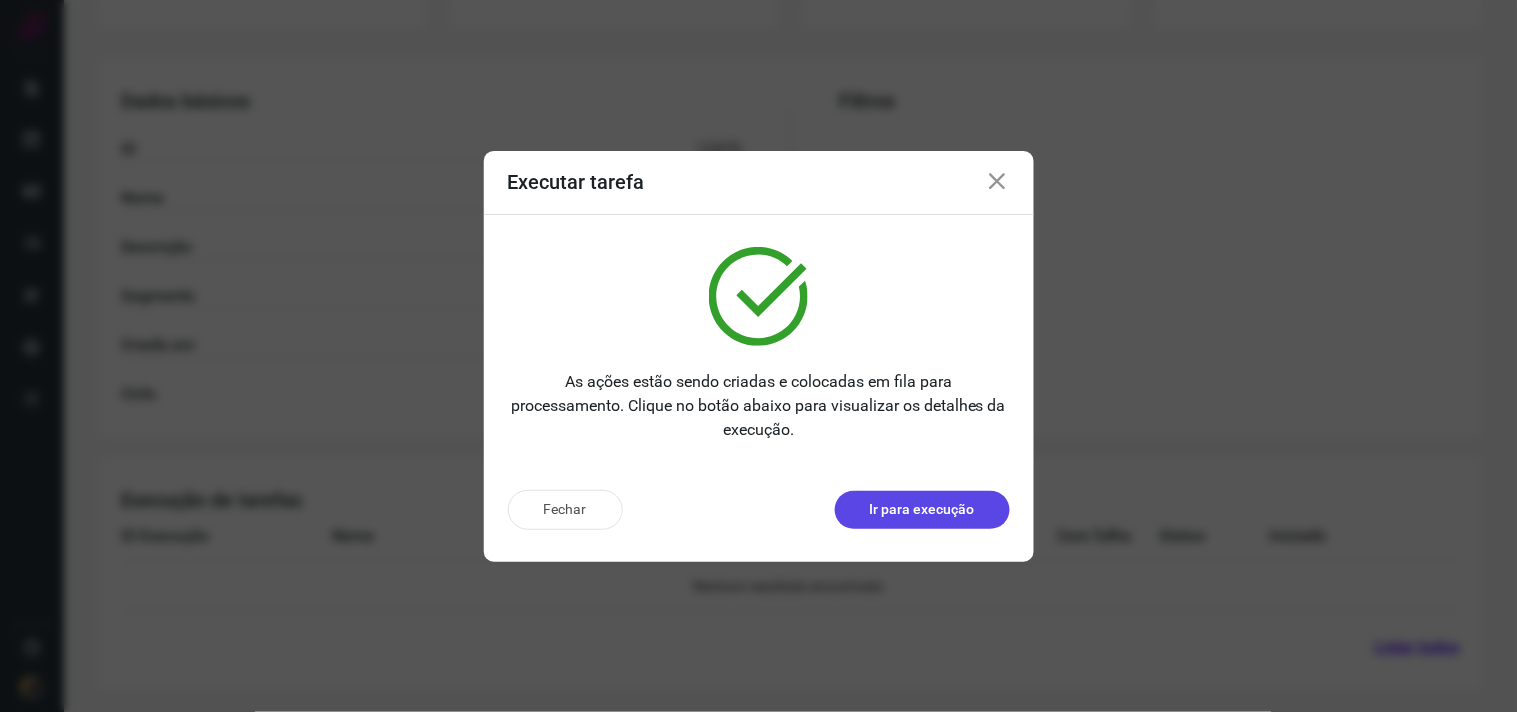 click on "Ir para execução" at bounding box center (922, 509) 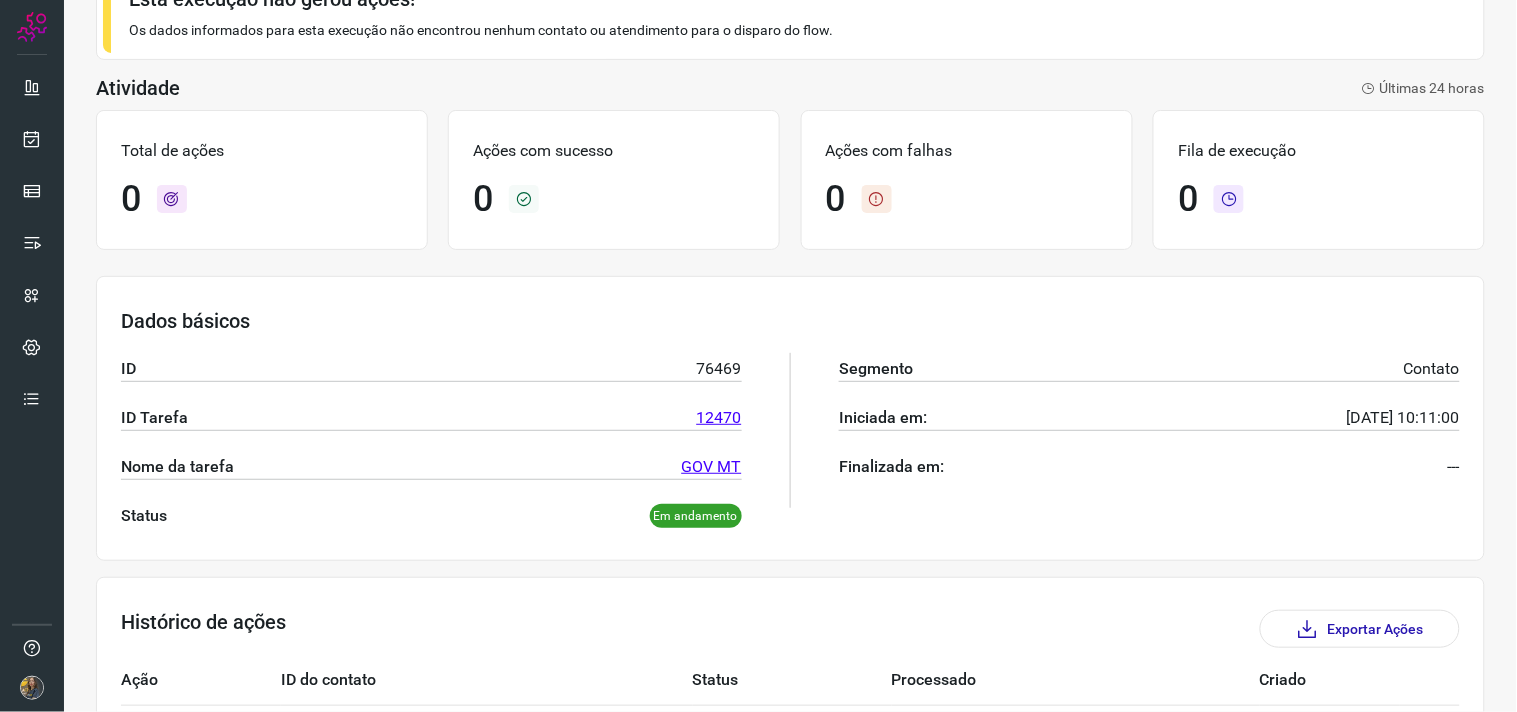 scroll, scrollTop: 0, scrollLeft: 0, axis: both 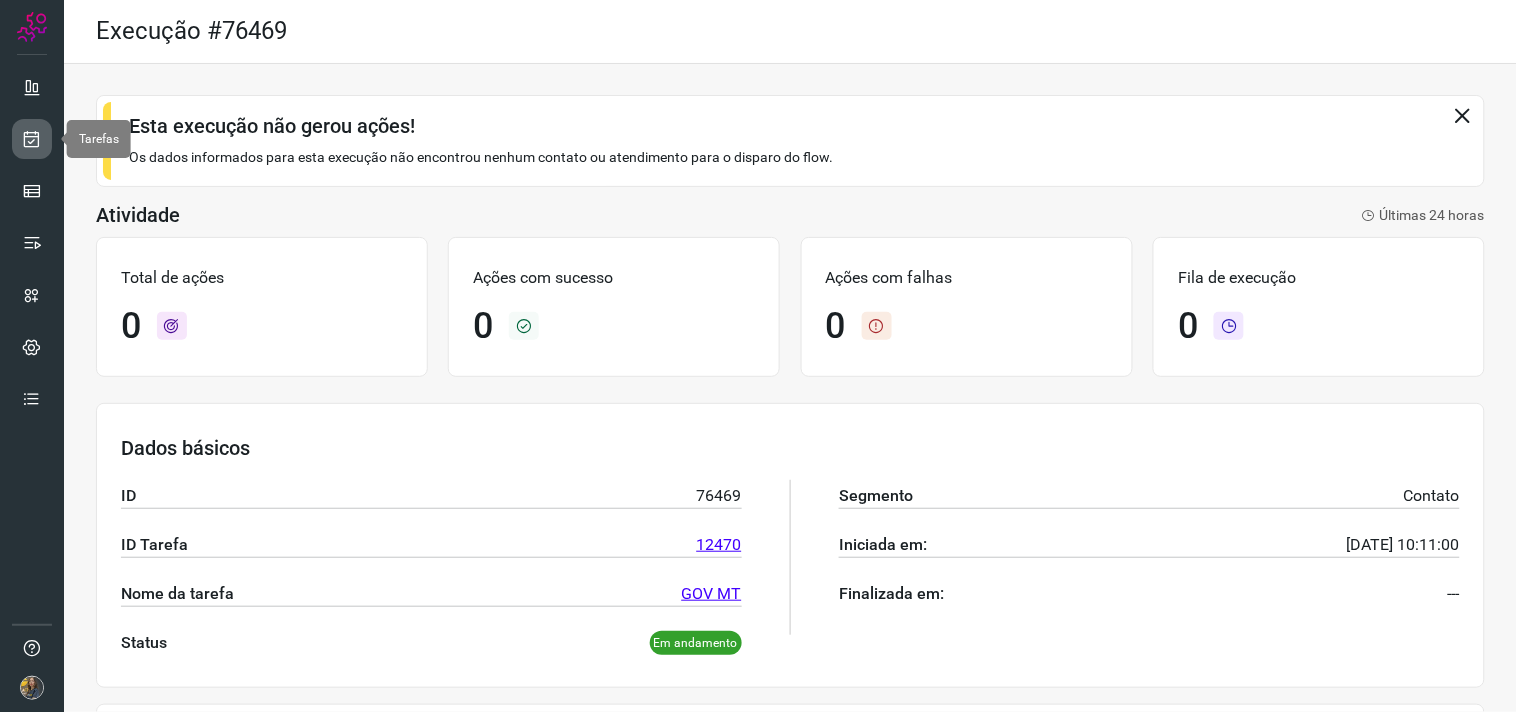 click at bounding box center [32, 139] 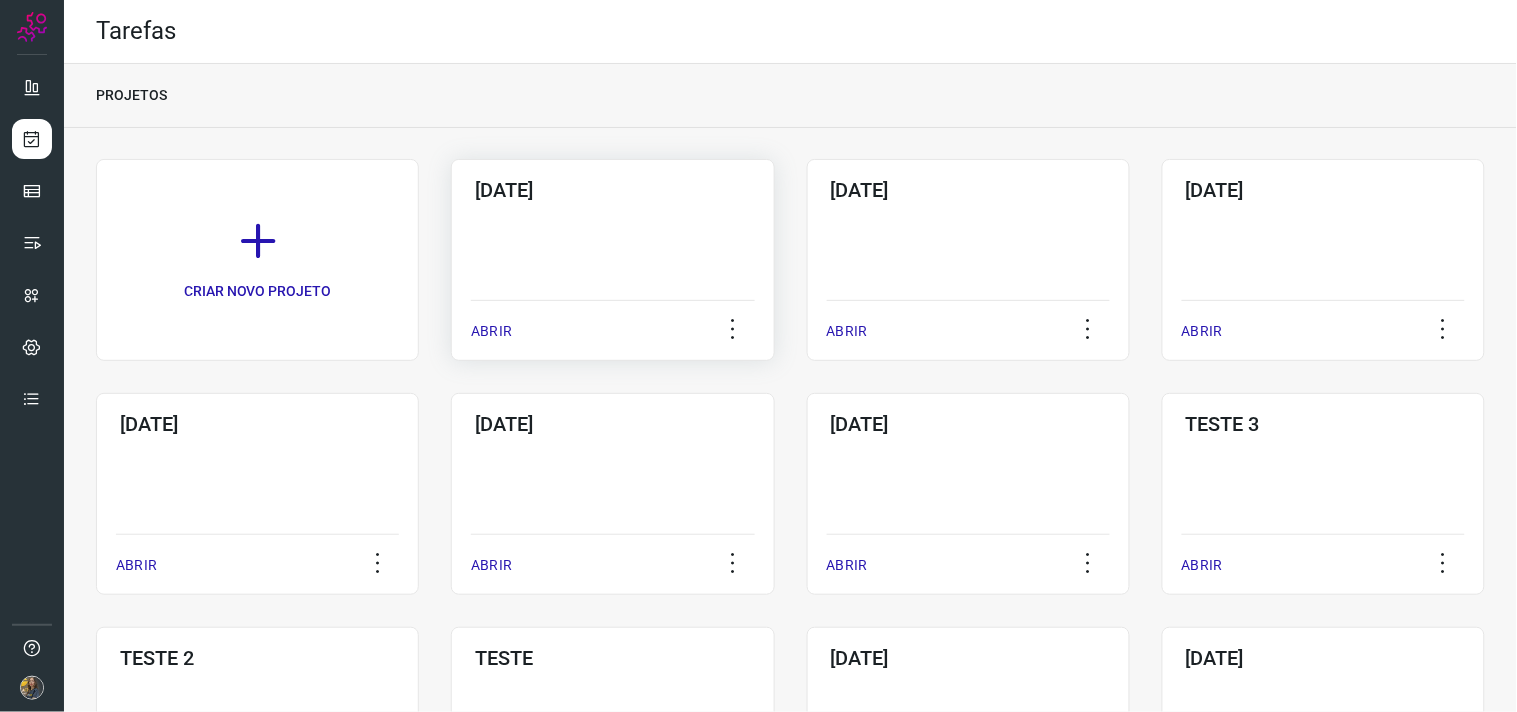 click on "[DATE]  ABRIR" 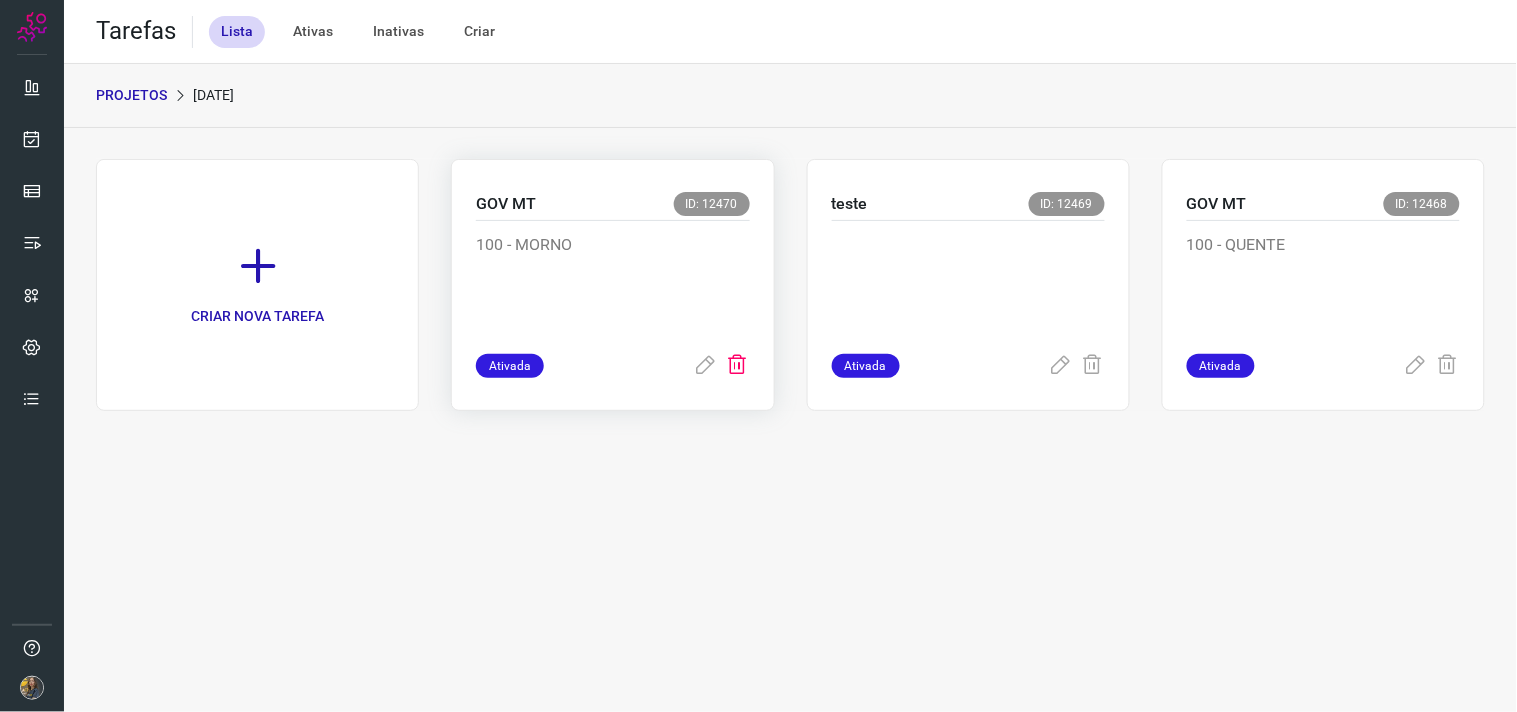 click at bounding box center (738, 366) 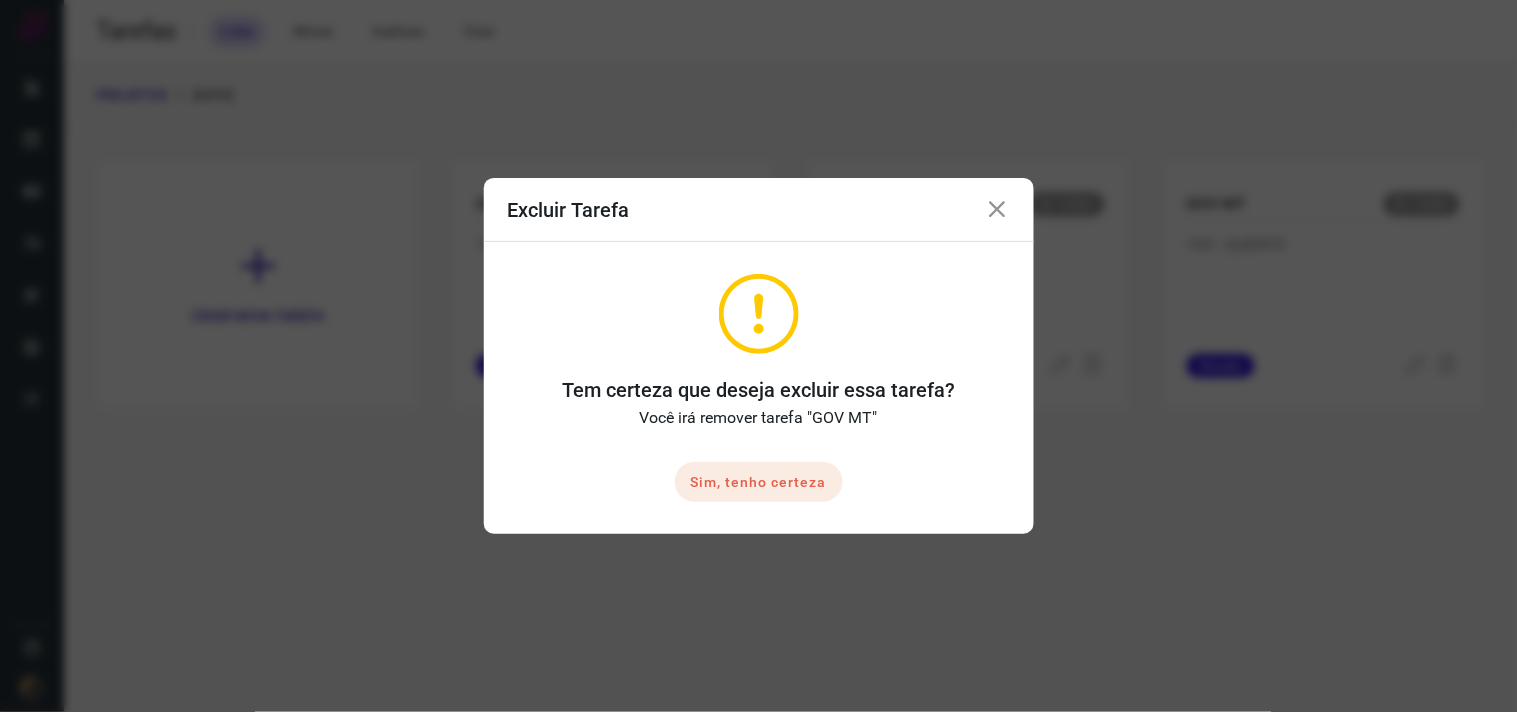 click on "Sim, tenho certeza" at bounding box center (759, 482) 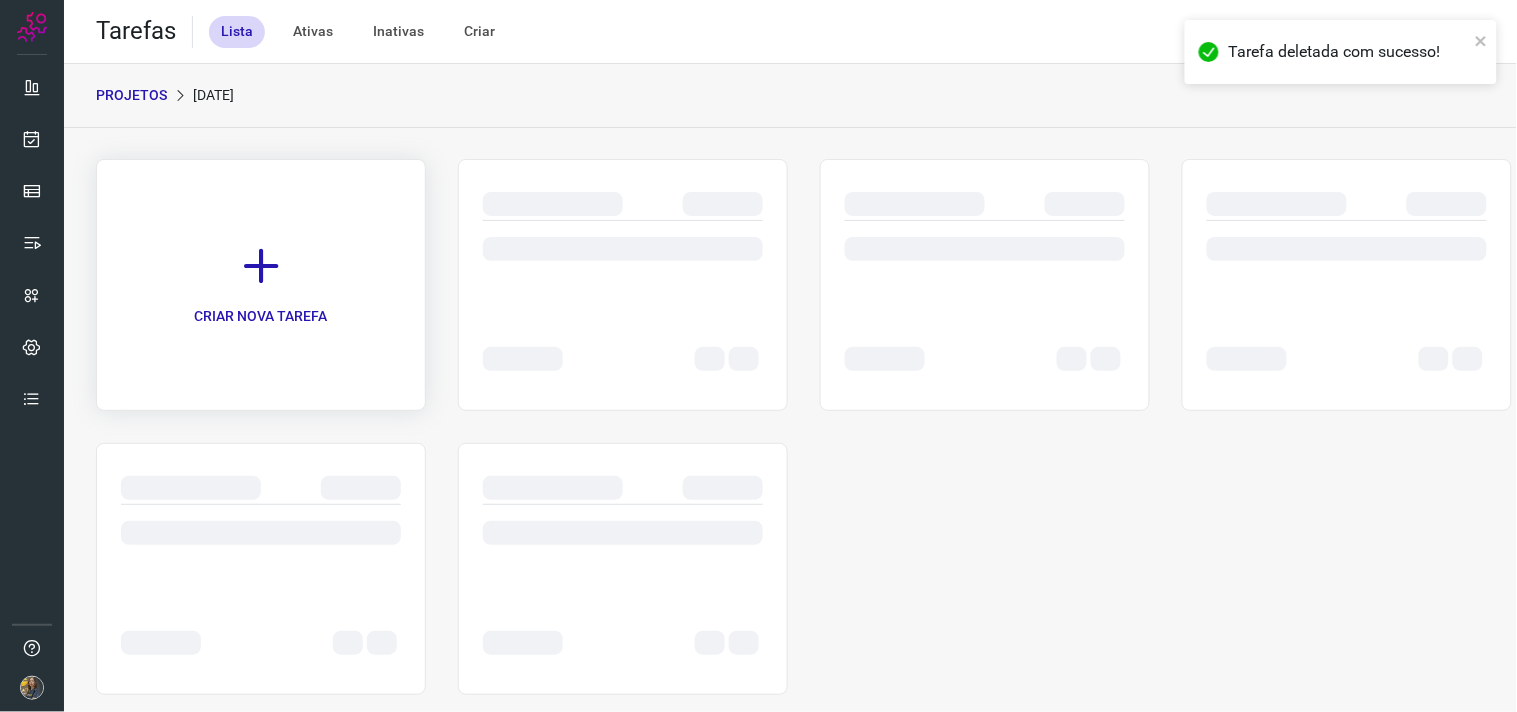 click on "CRIAR NOVA TAREFA" 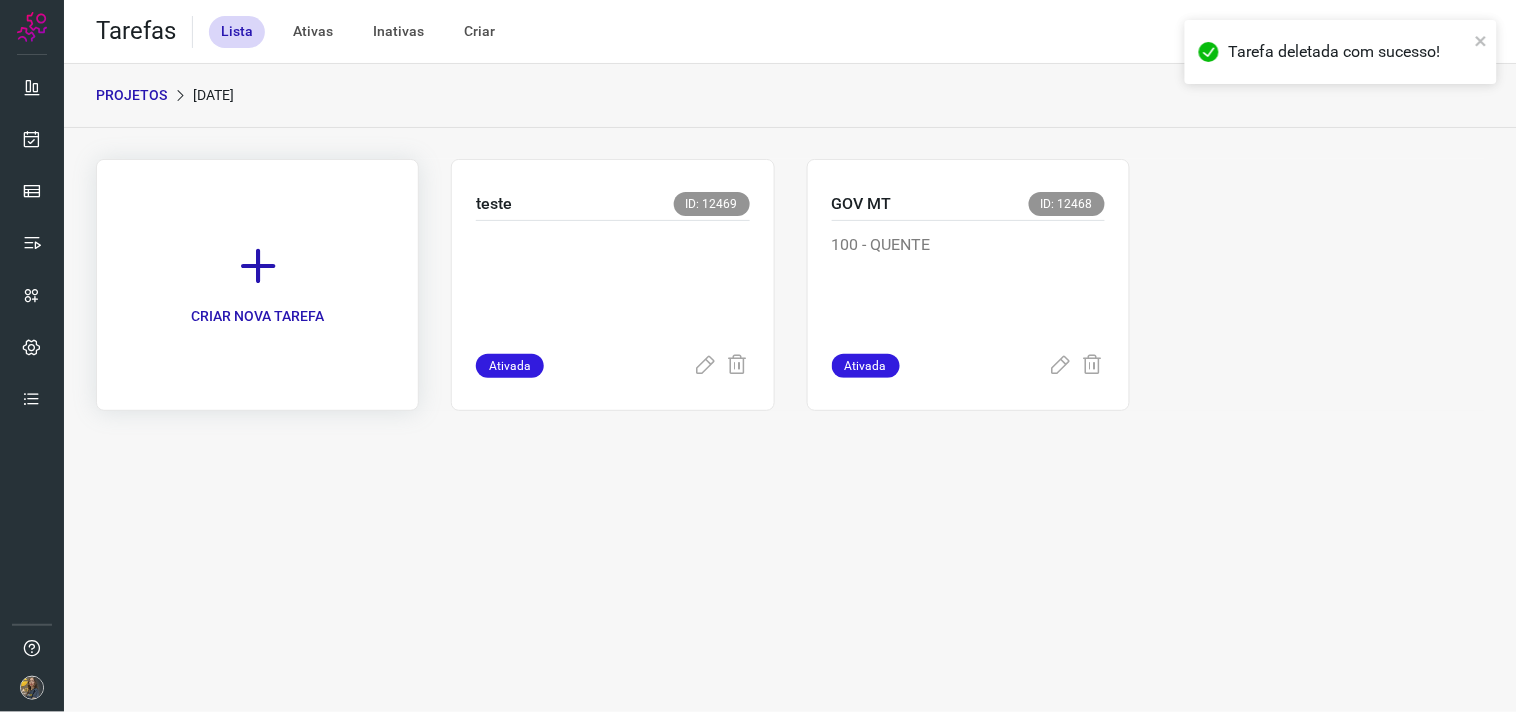 click on "CRIAR NOVA TAREFA" at bounding box center (257, 285) 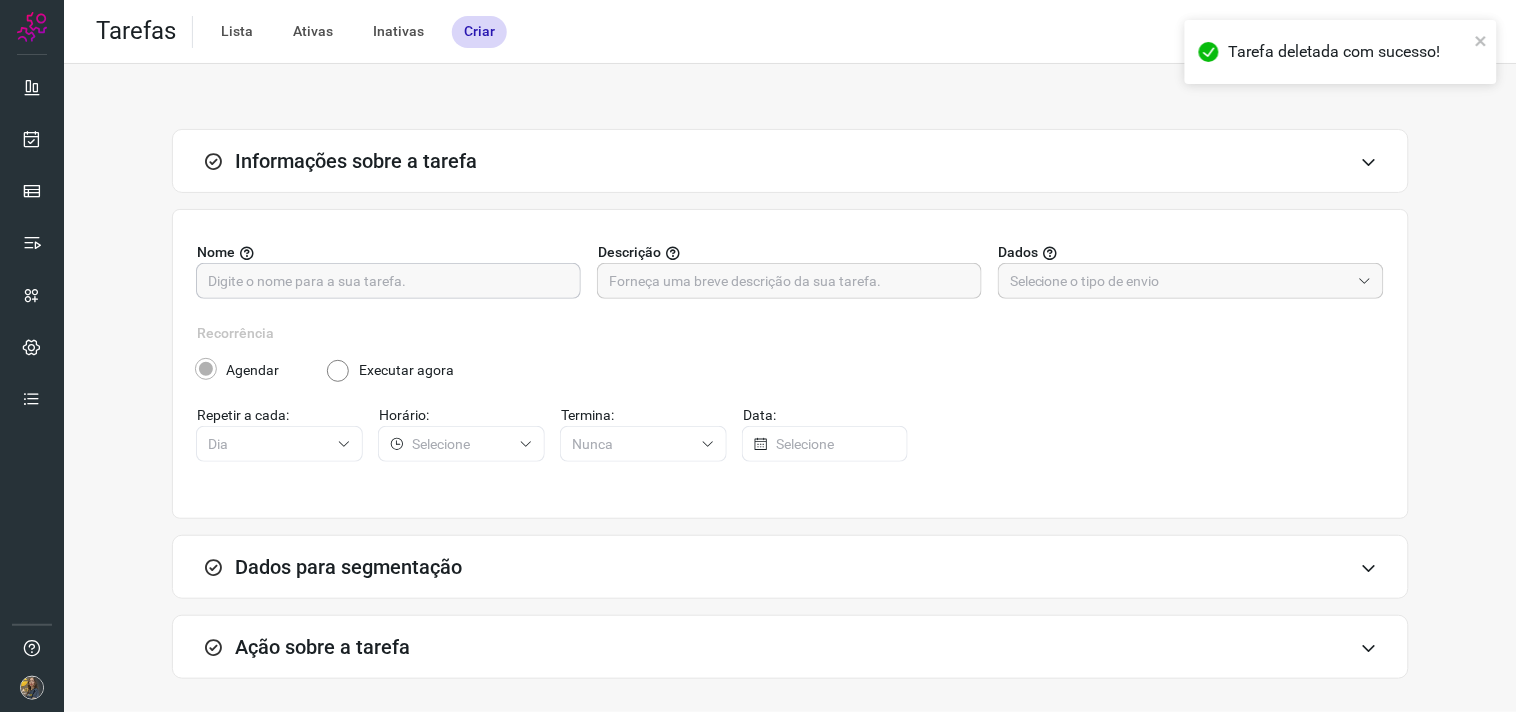 click at bounding box center (388, 281) 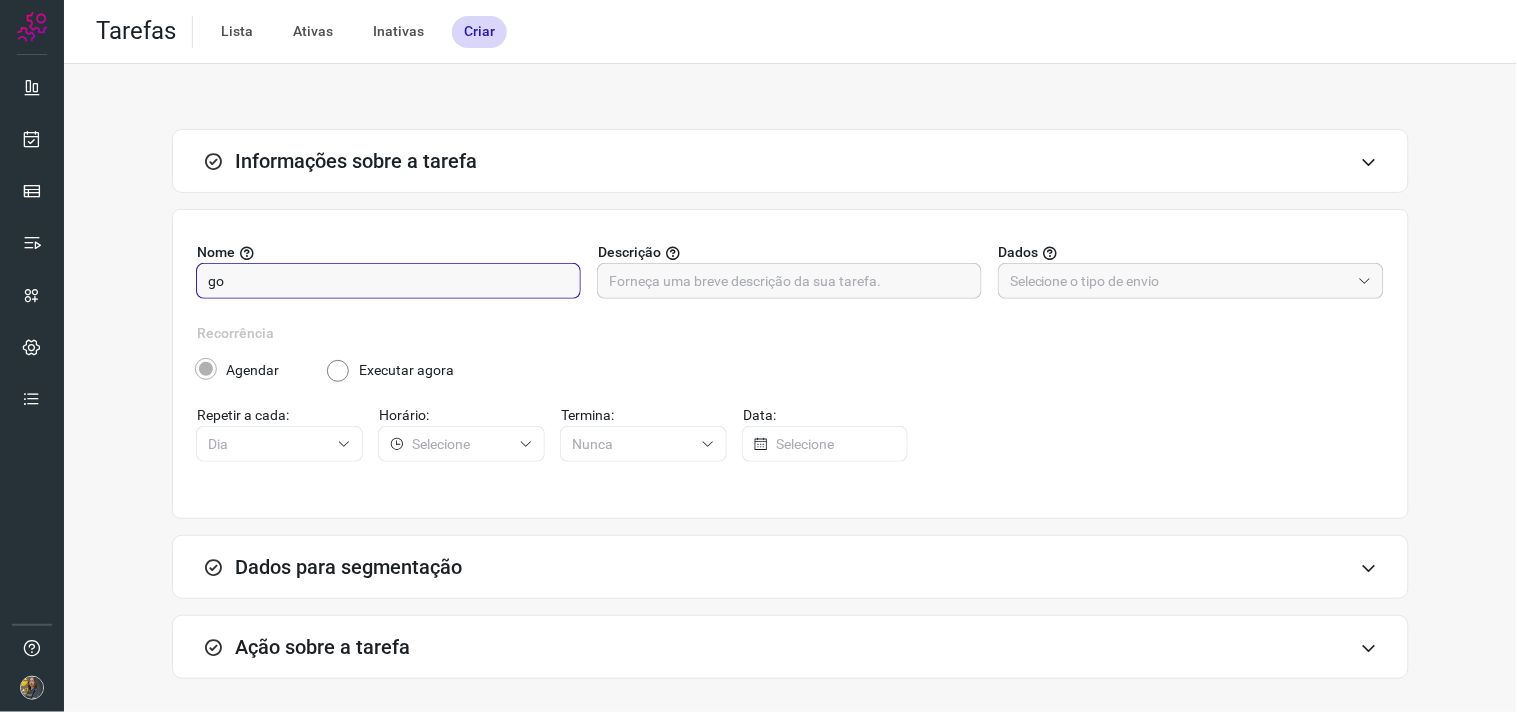 type on "g" 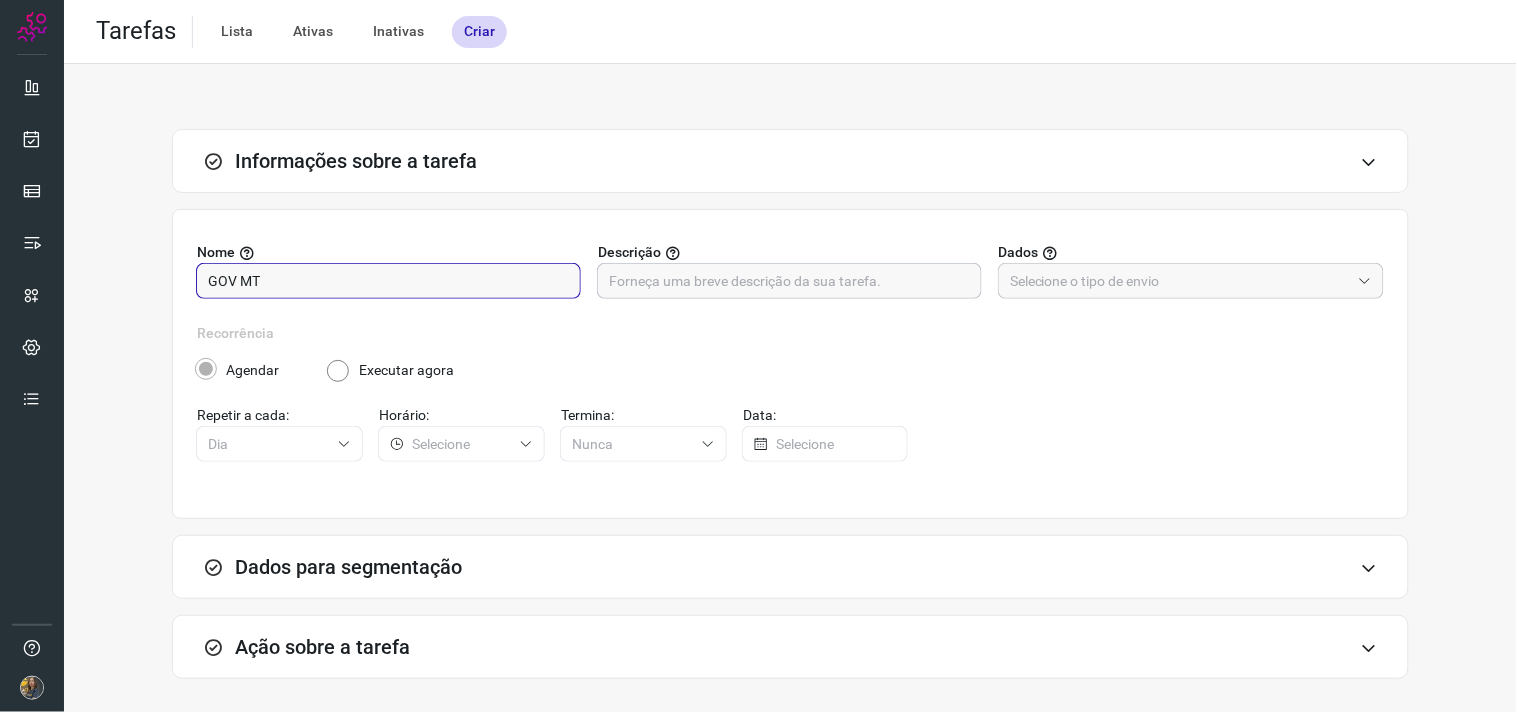 type on "GOV MT" 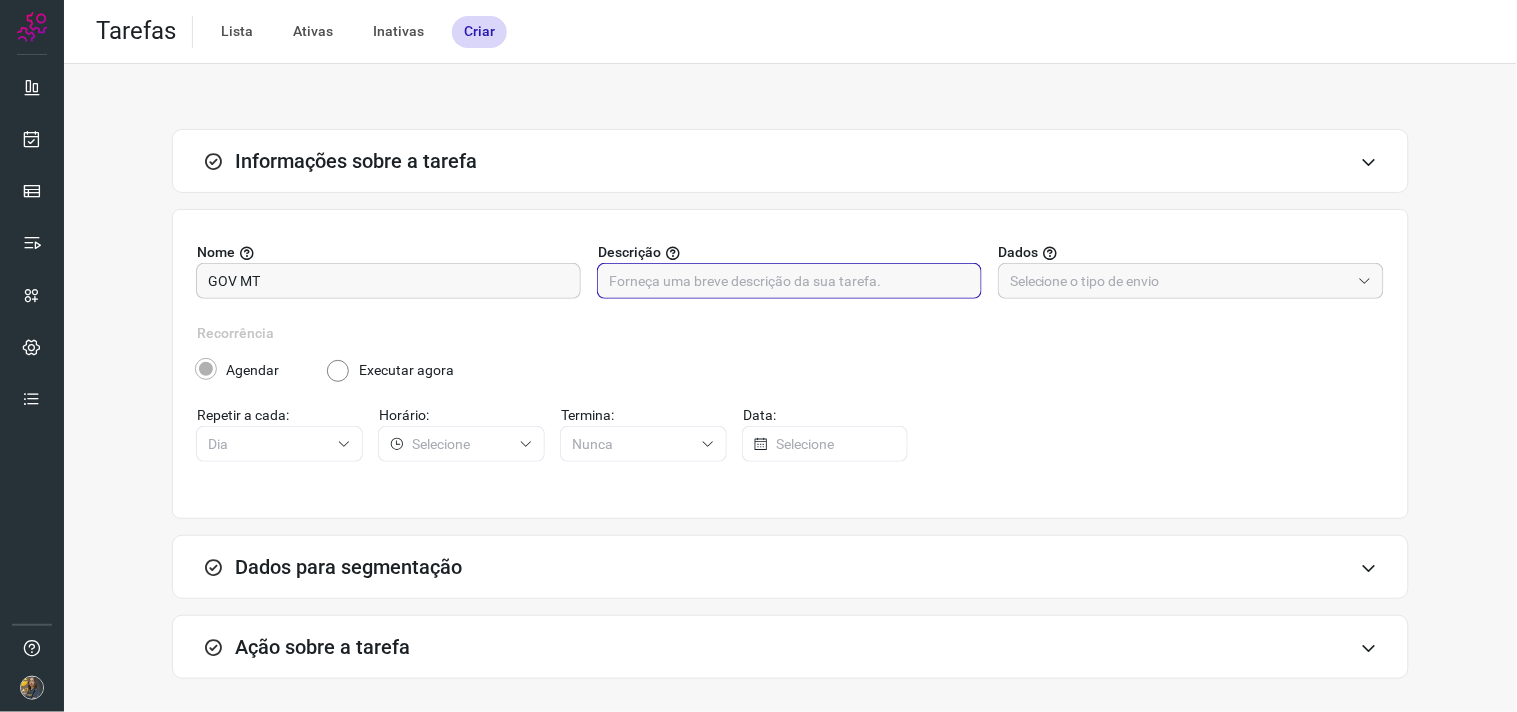 click at bounding box center [789, 281] 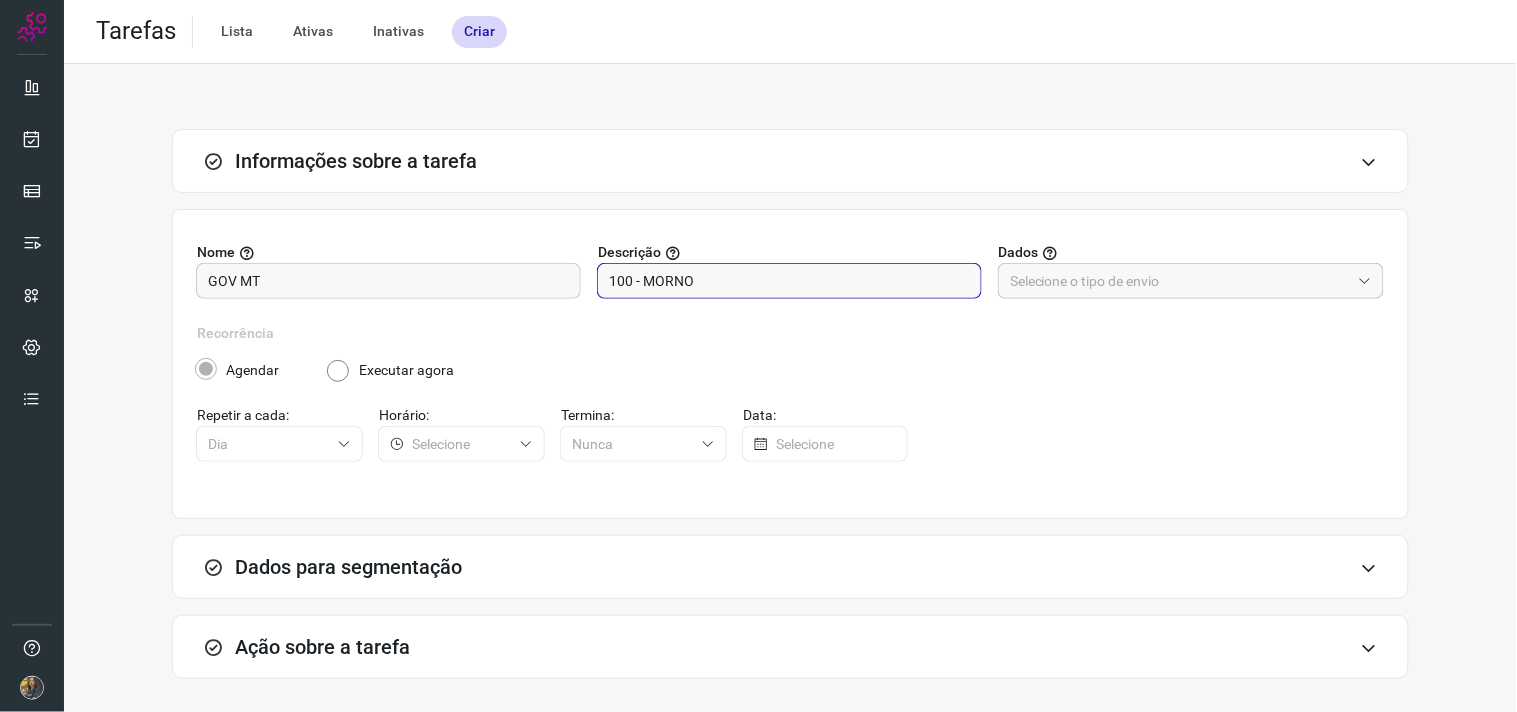 type on "100 - MORNO" 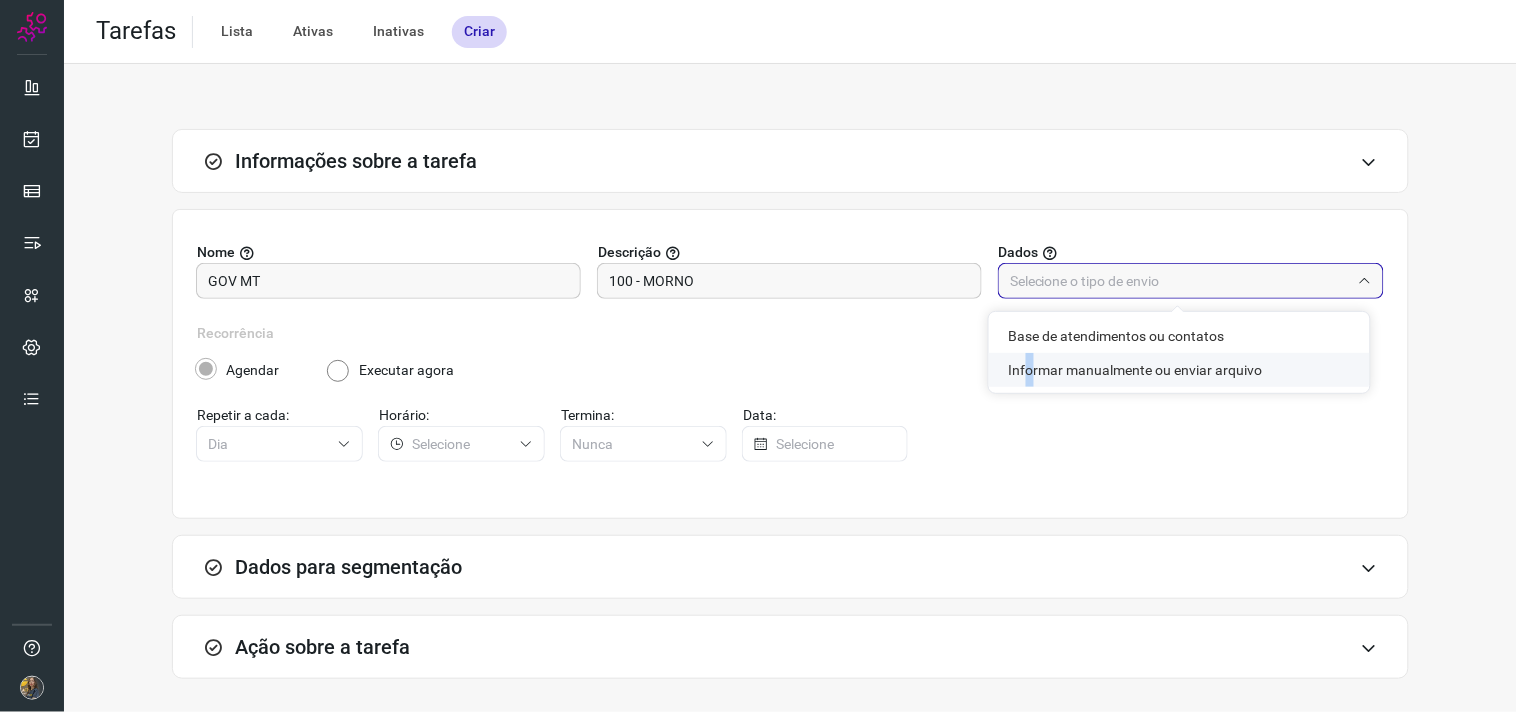 click on "Informar manualmente ou enviar arquivo" 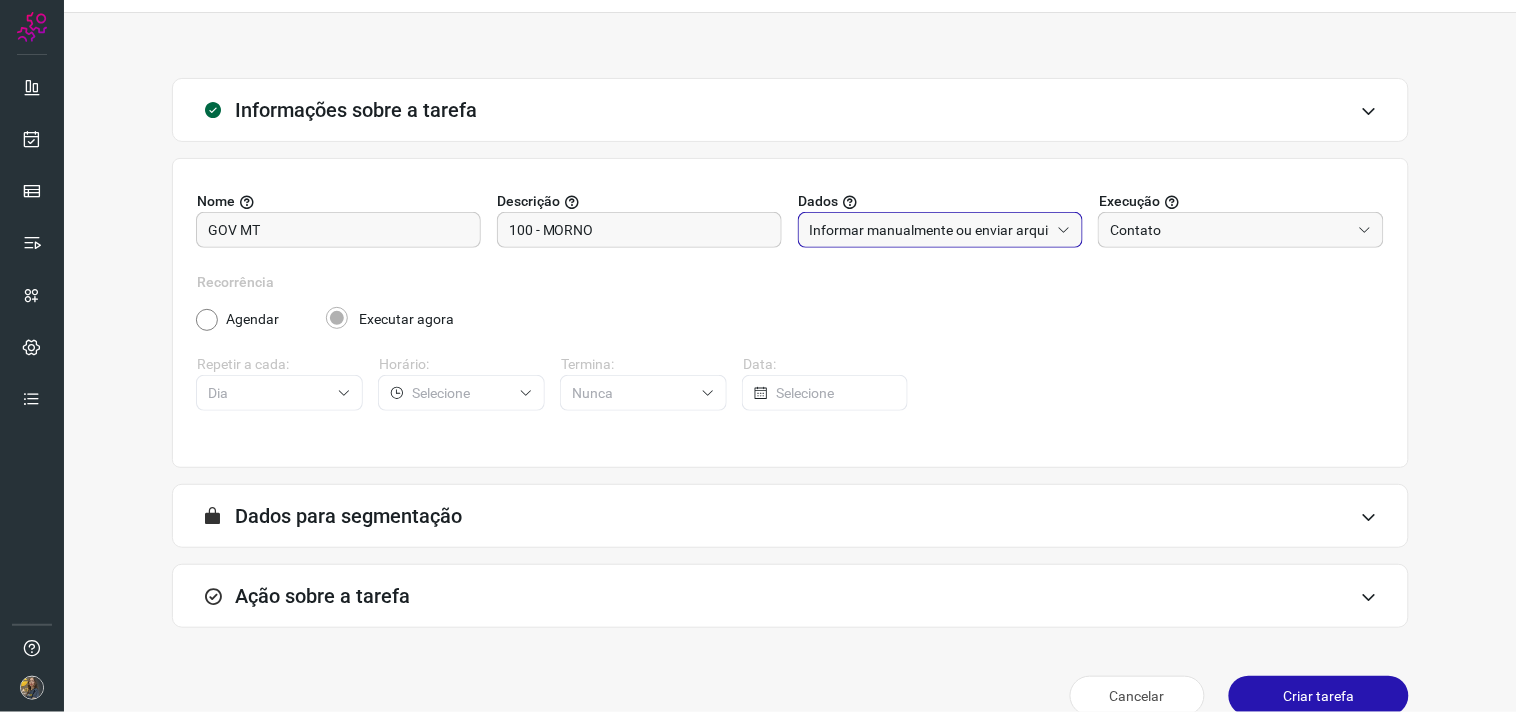 scroll, scrollTop: 0, scrollLeft: 0, axis: both 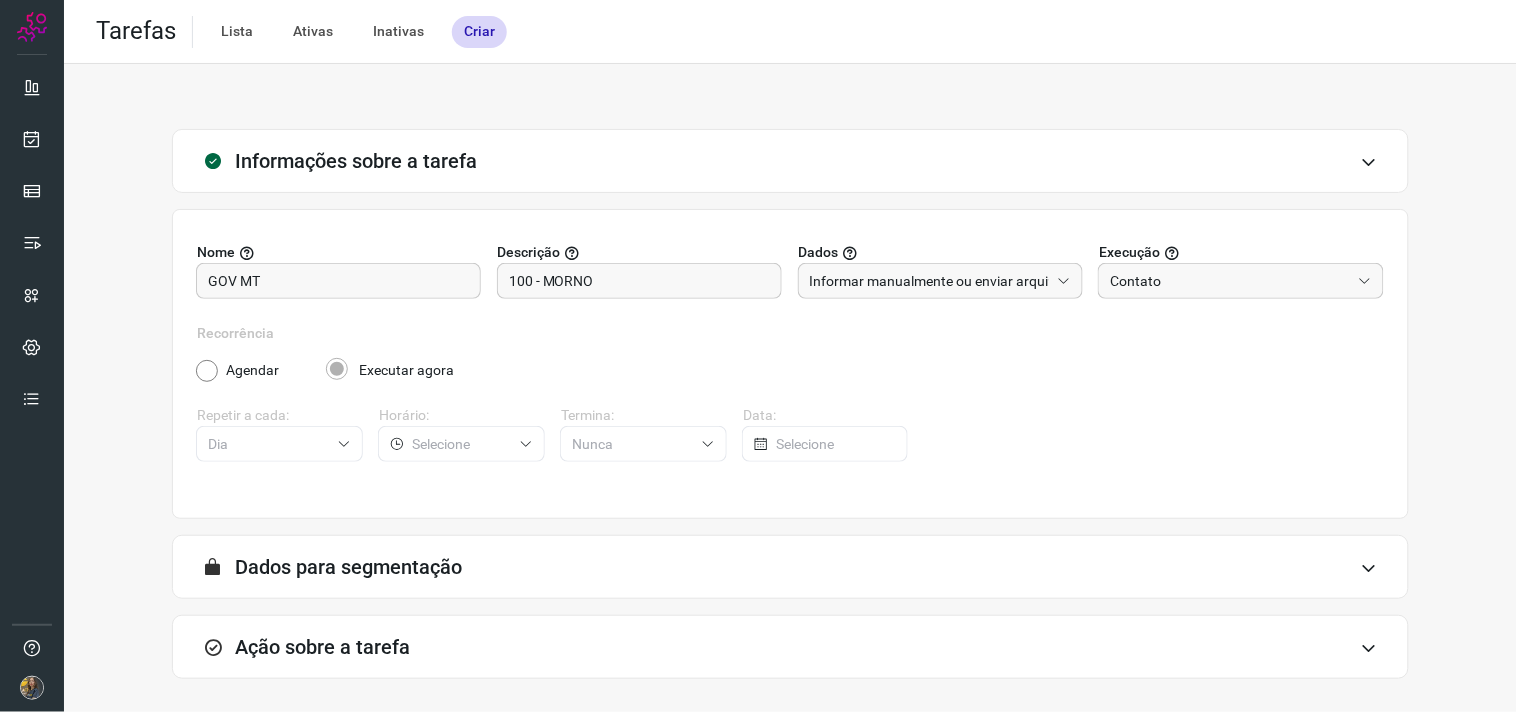 click on "Ação sobre a tarefa" at bounding box center [790, 647] 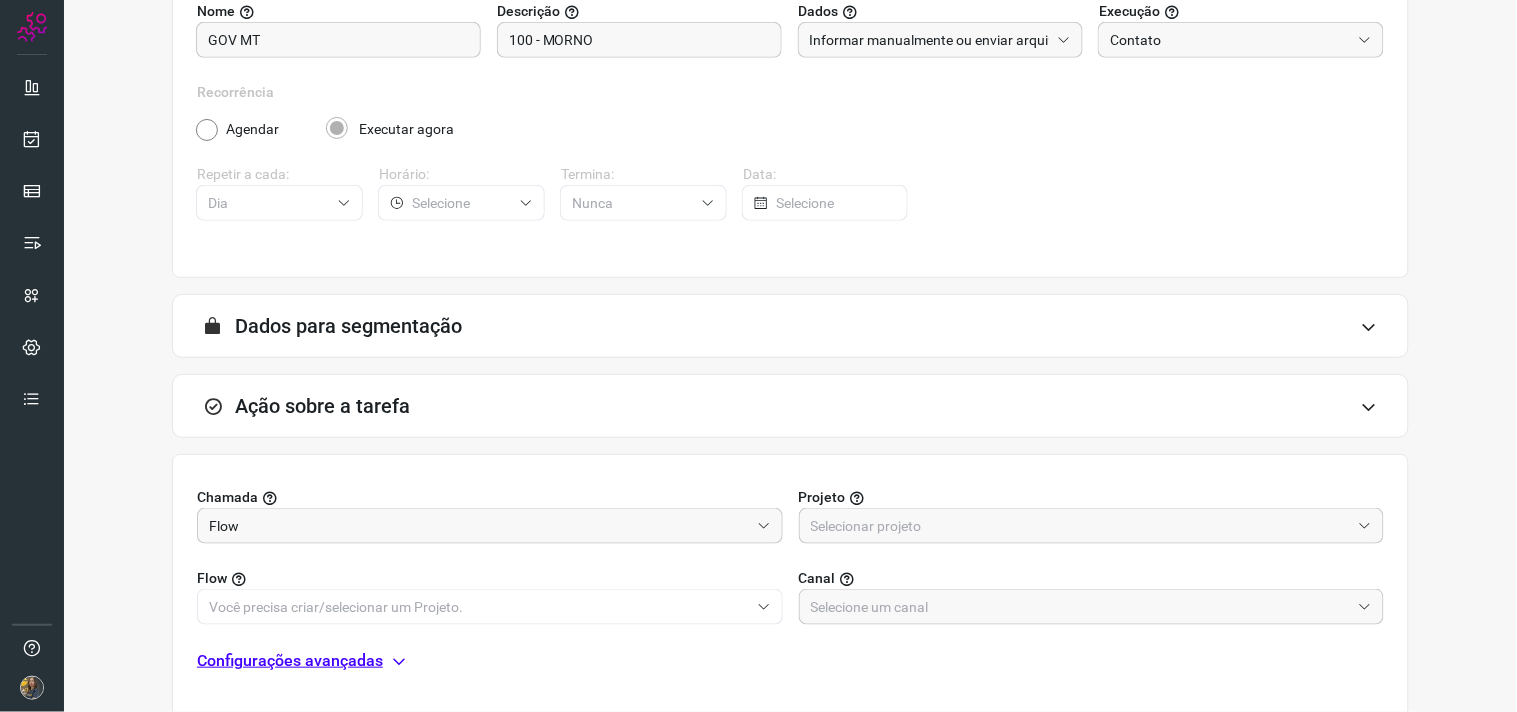 scroll, scrollTop: 398, scrollLeft: 0, axis: vertical 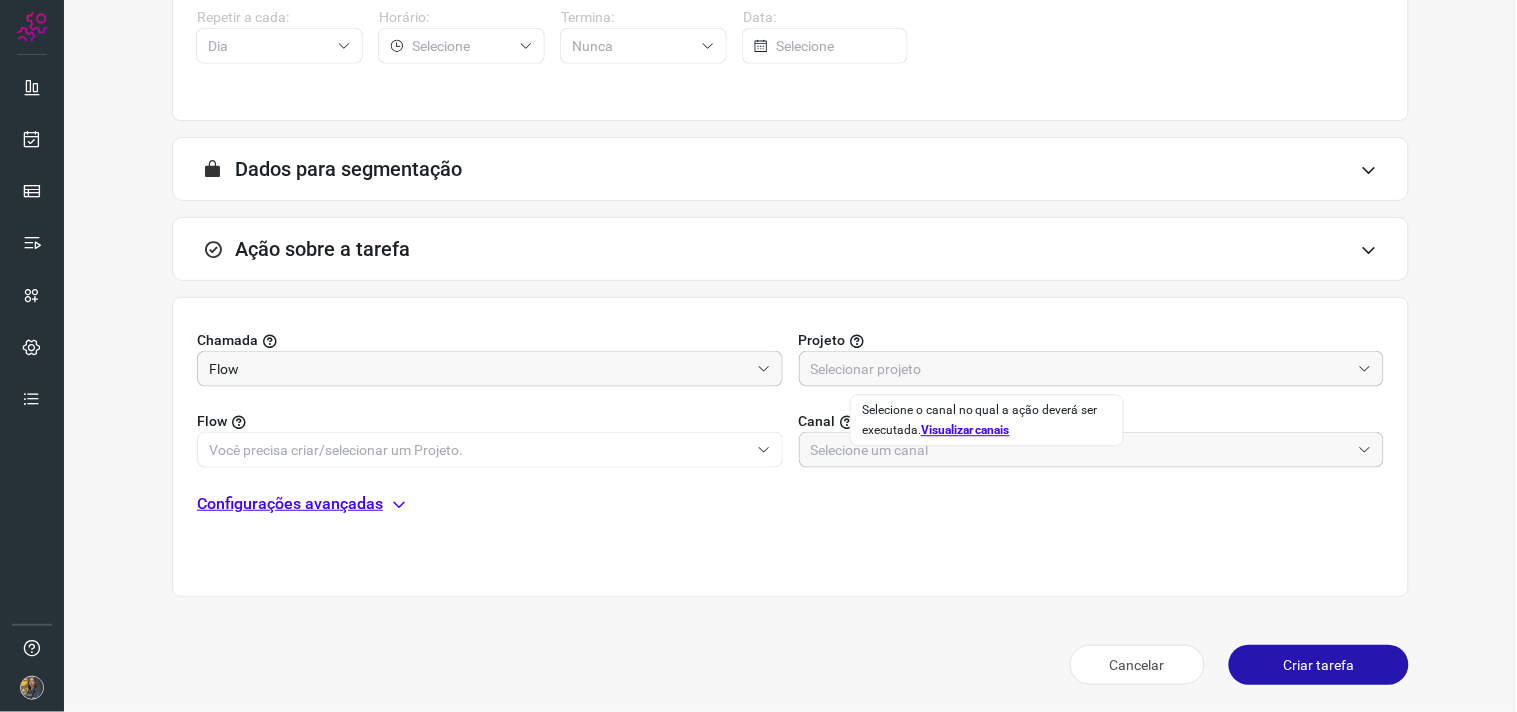 click at bounding box center [1081, 369] 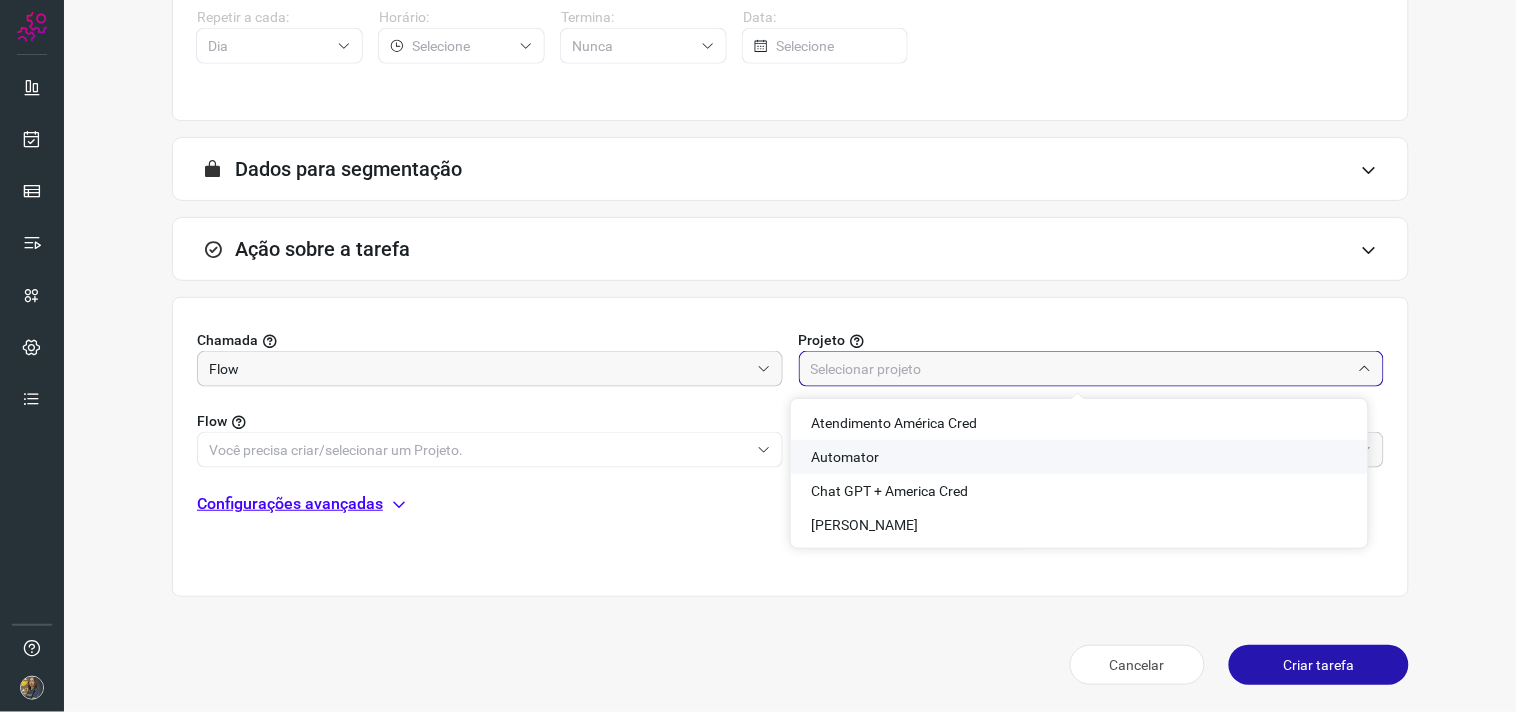 click on "Automator" 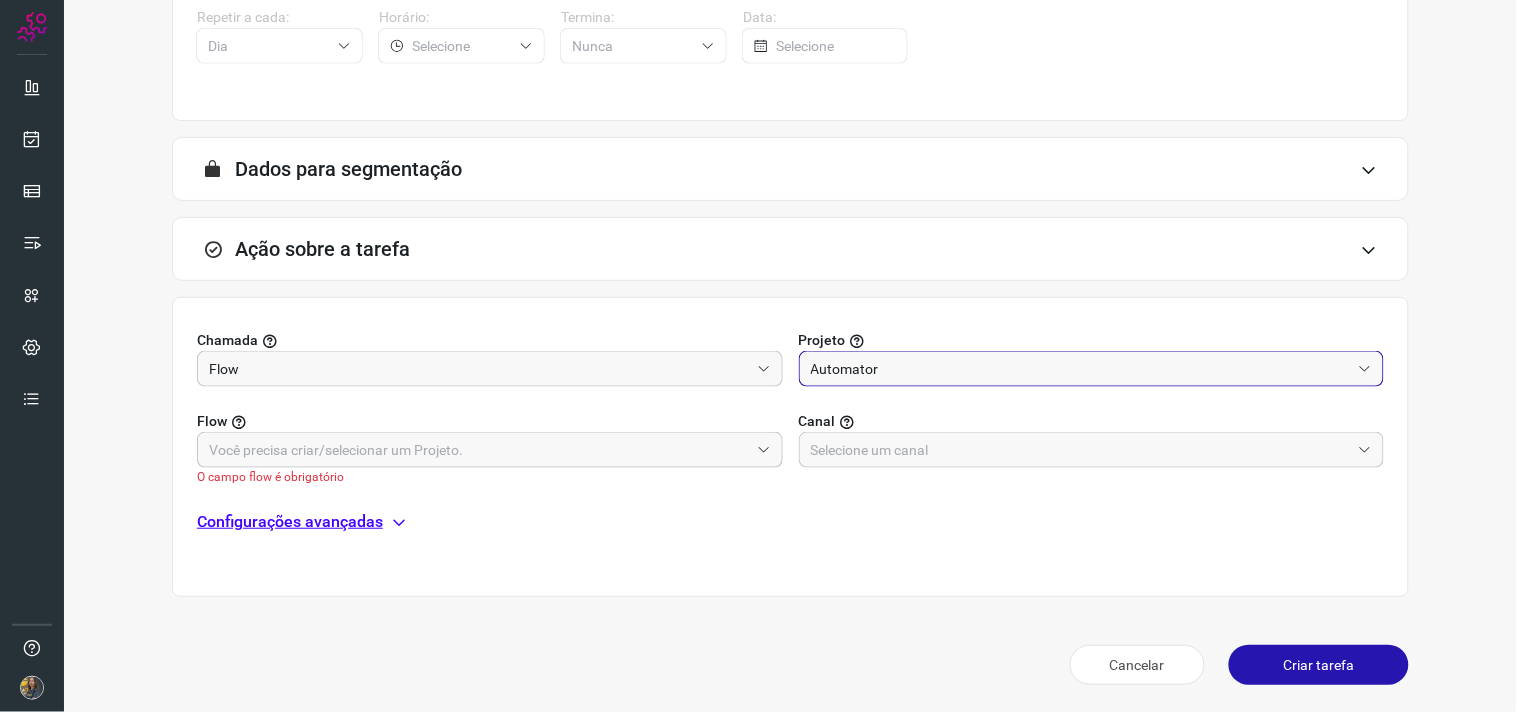 click at bounding box center [479, 450] 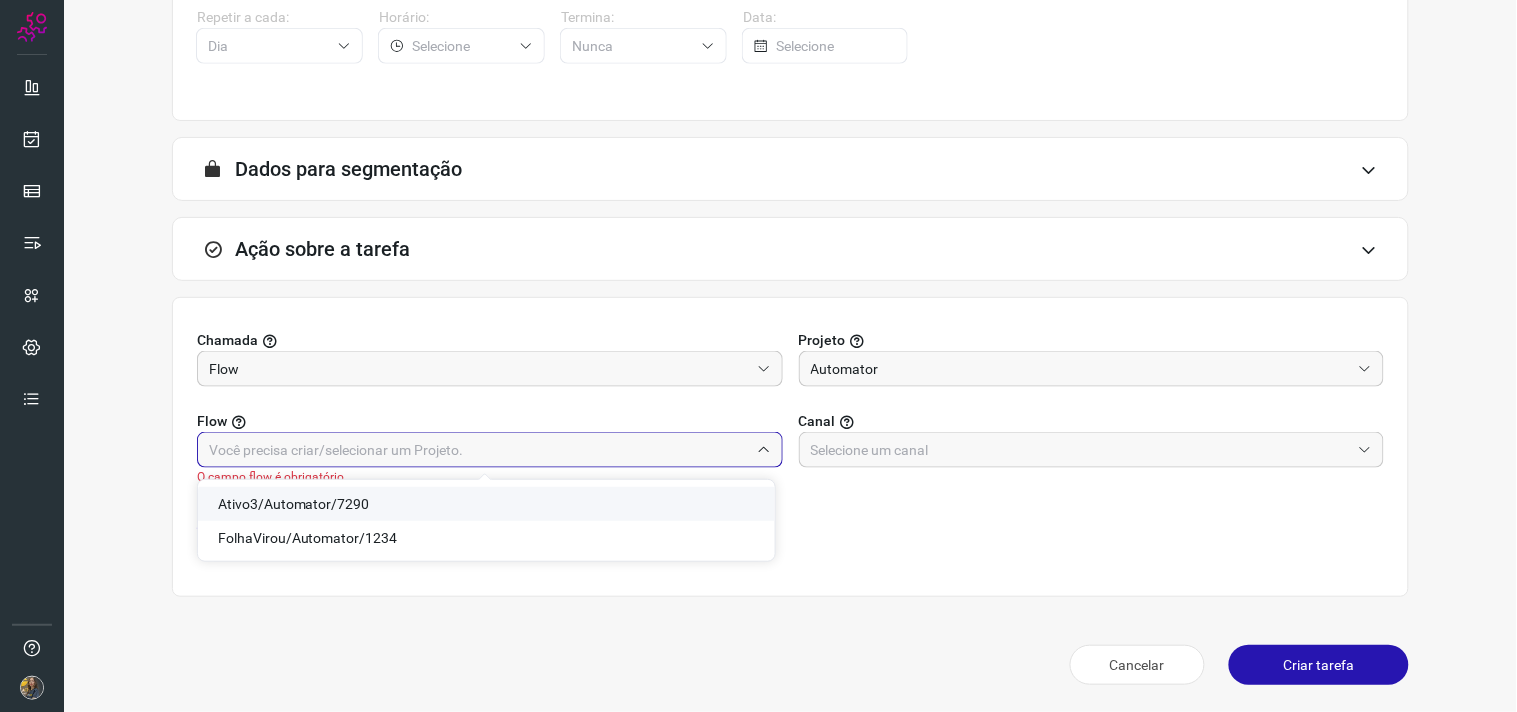 click on "Ativo3/Automator/7290" 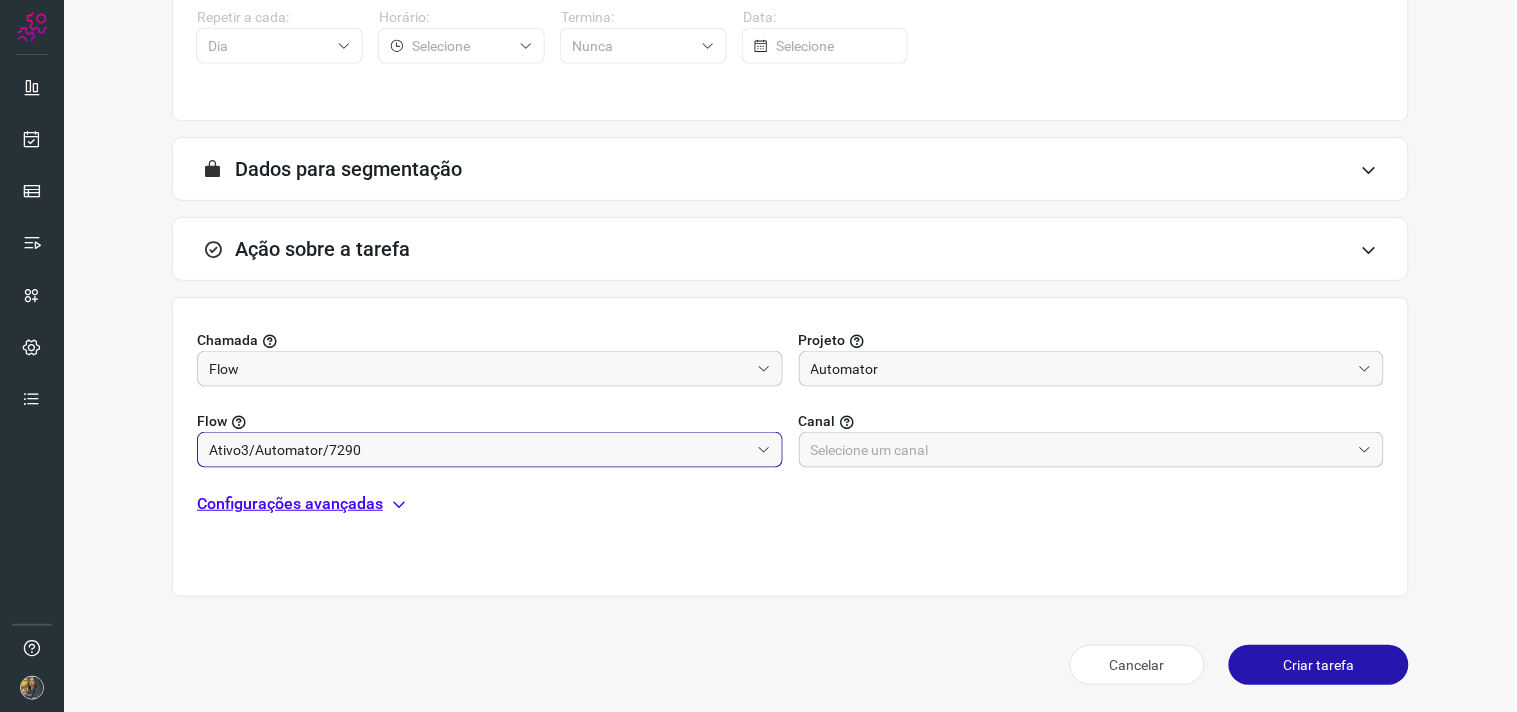 click at bounding box center [1081, 450] 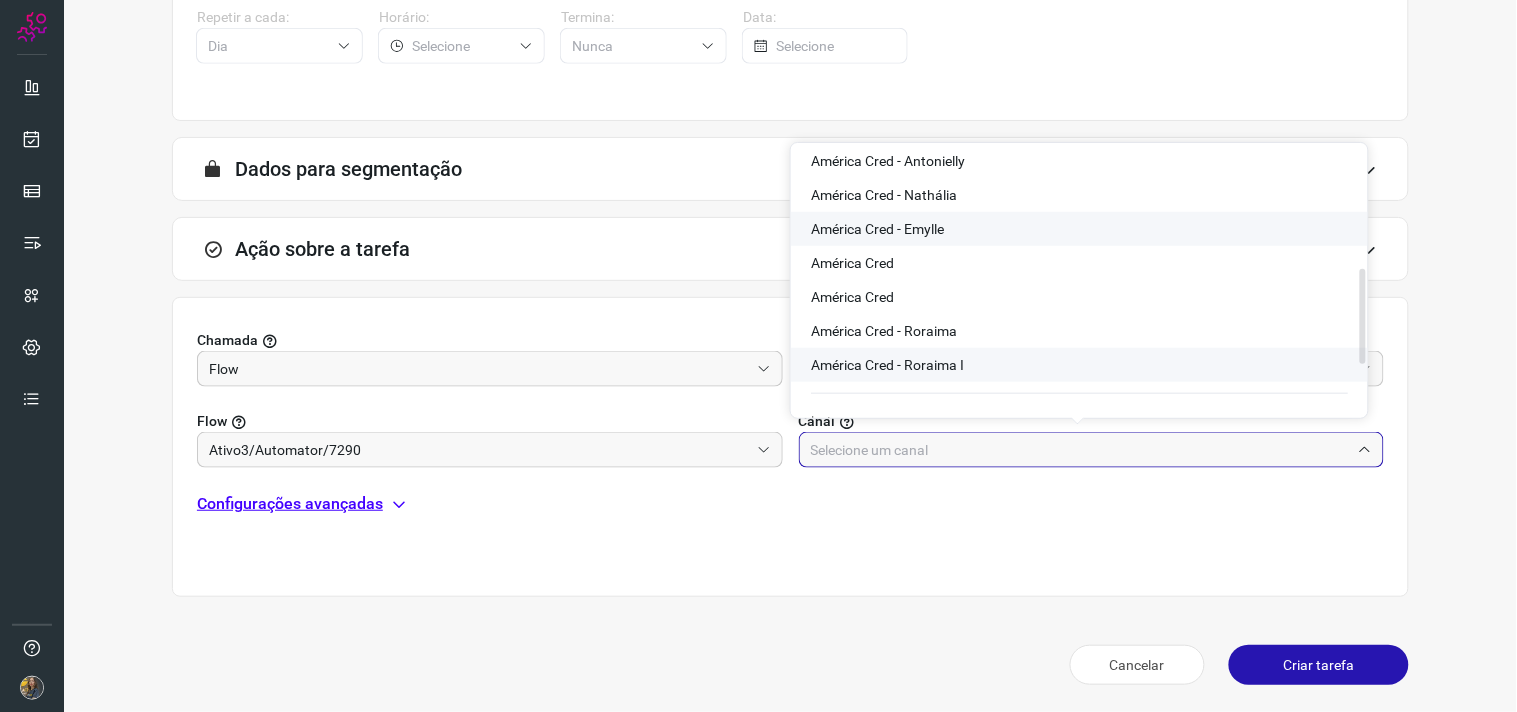 scroll, scrollTop: 444, scrollLeft: 0, axis: vertical 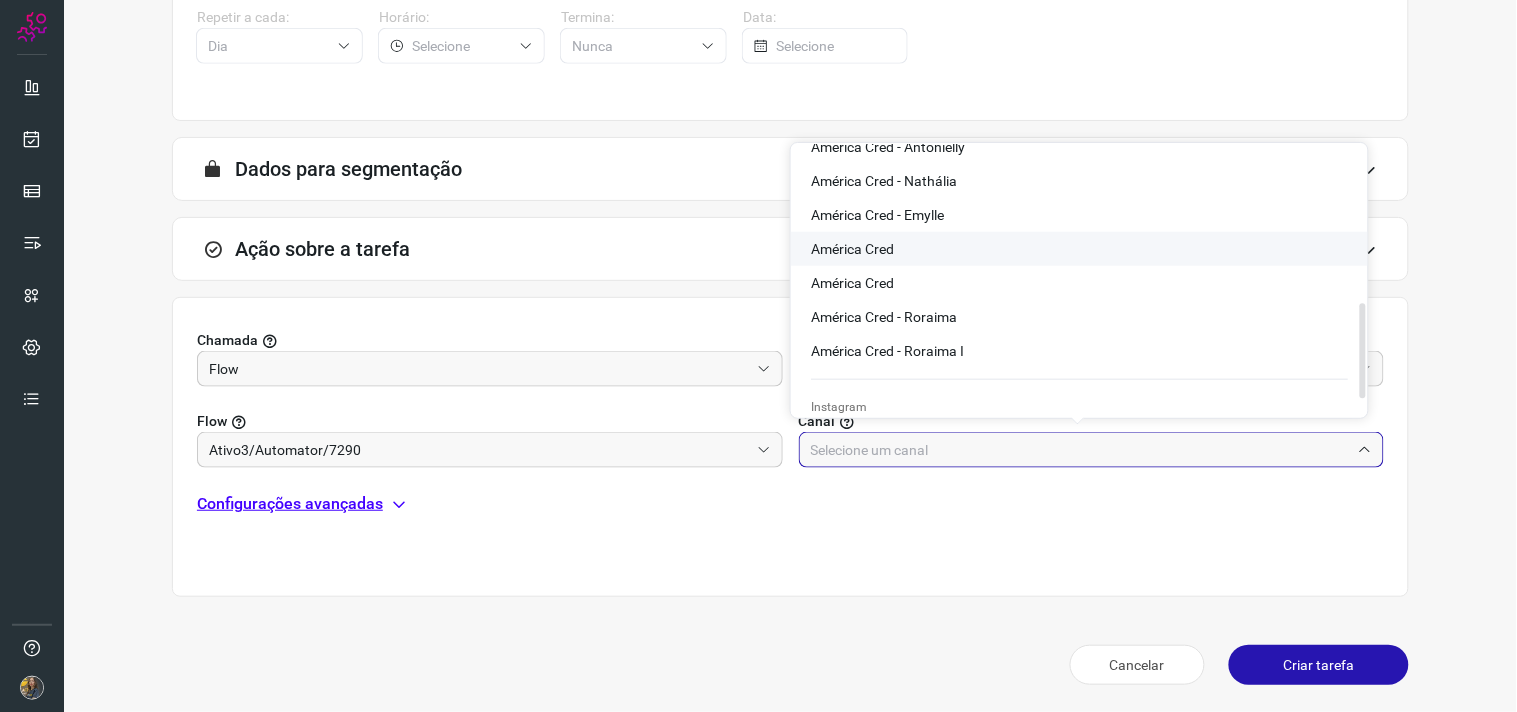 click on "América Cred" 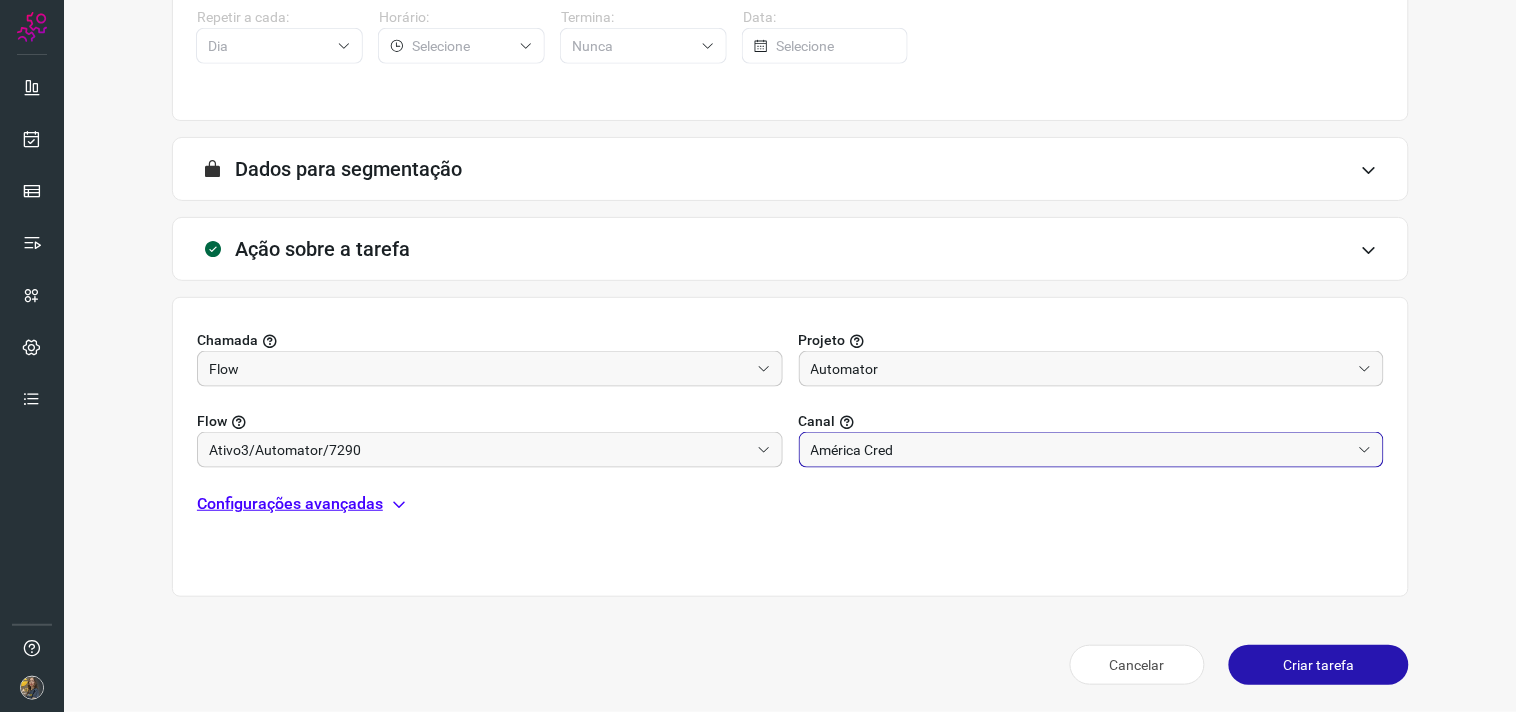 click on "Configurações avançadas" at bounding box center [290, 504] 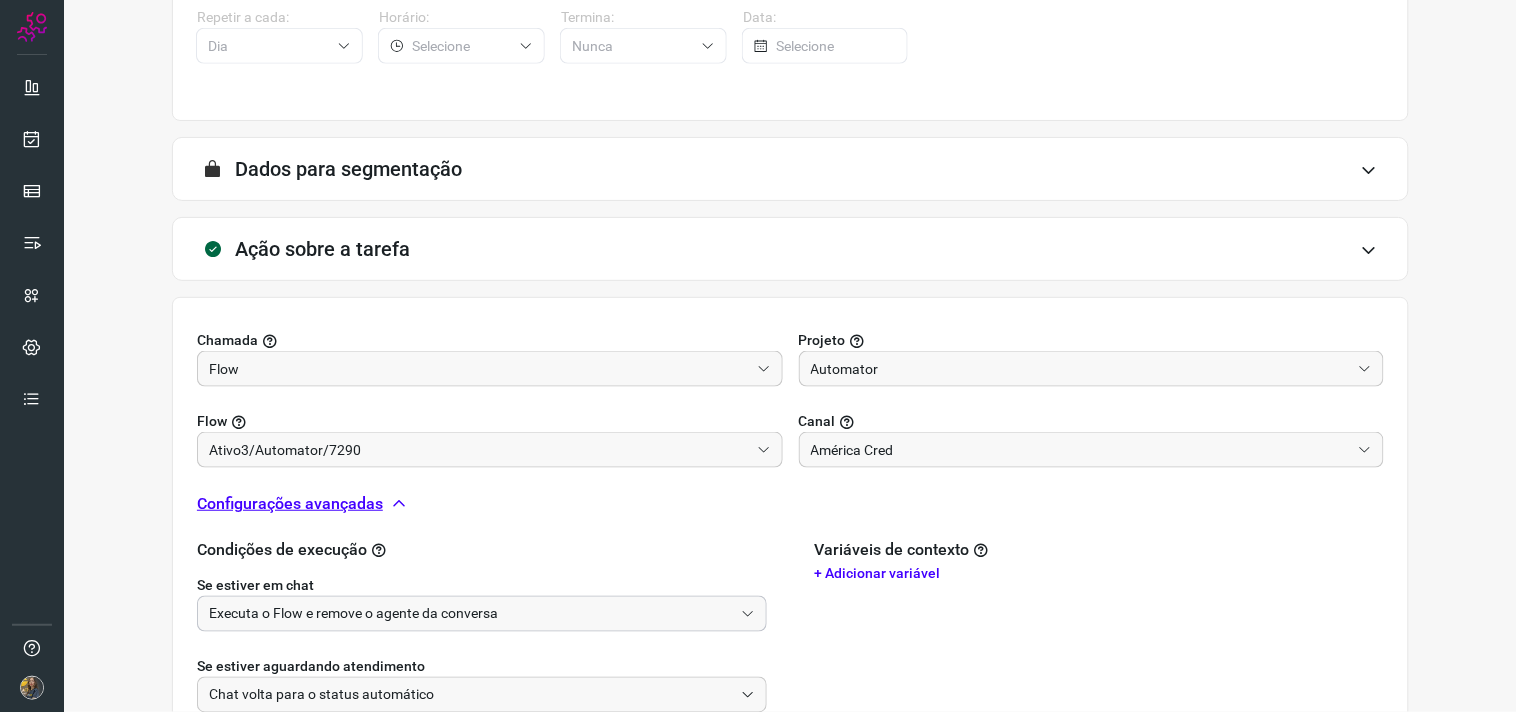 click on "Executa o Flow e remove o agente da conversa" at bounding box center [471, 614] 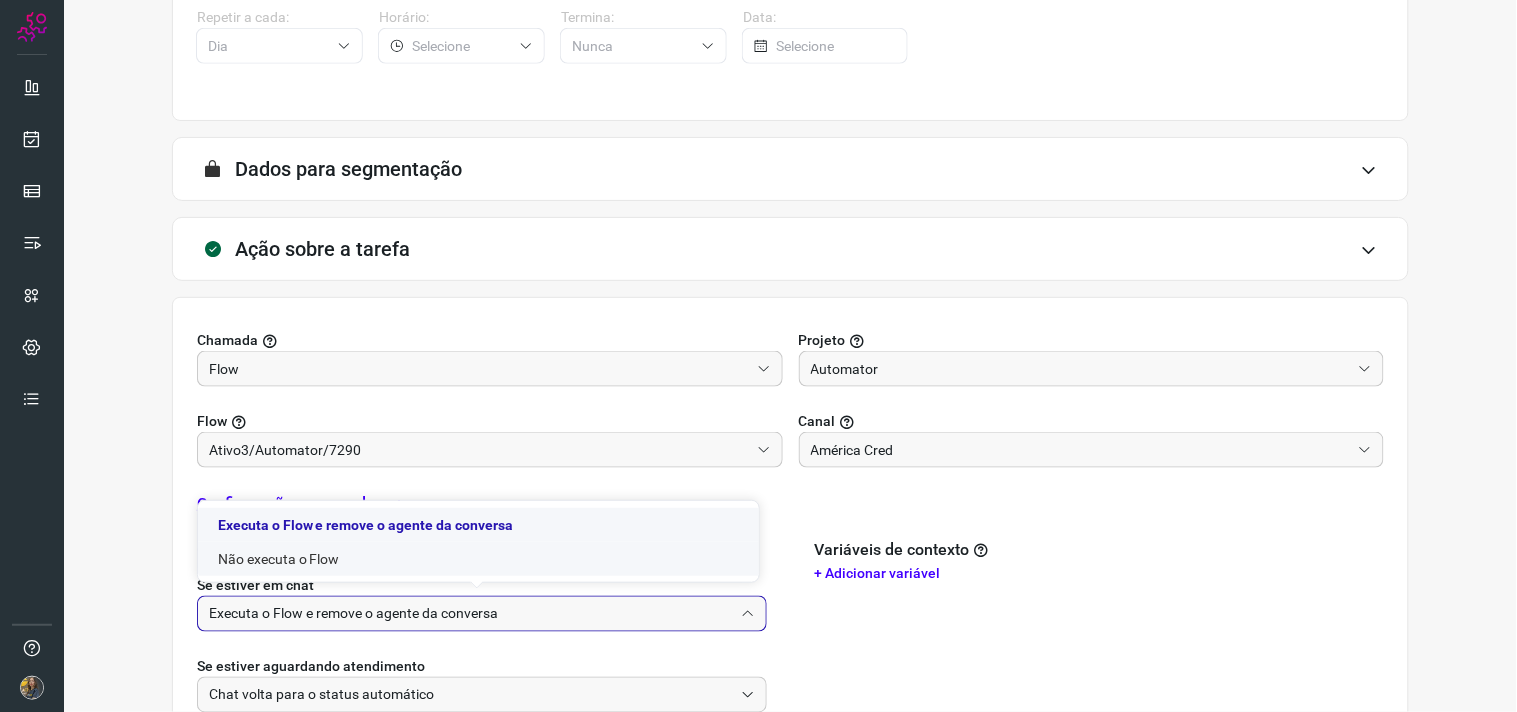 click on "Não executa o Flow" 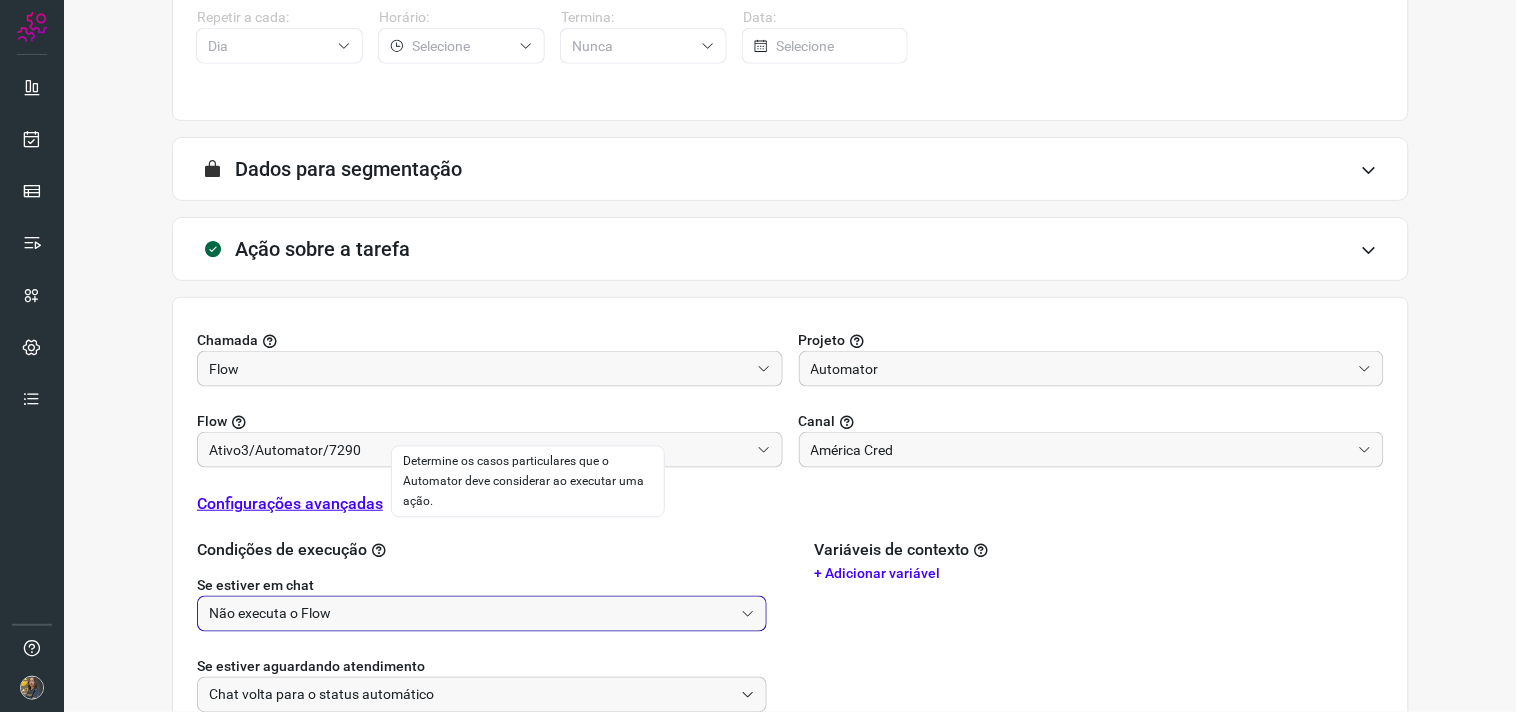 scroll, scrollTop: 628, scrollLeft: 0, axis: vertical 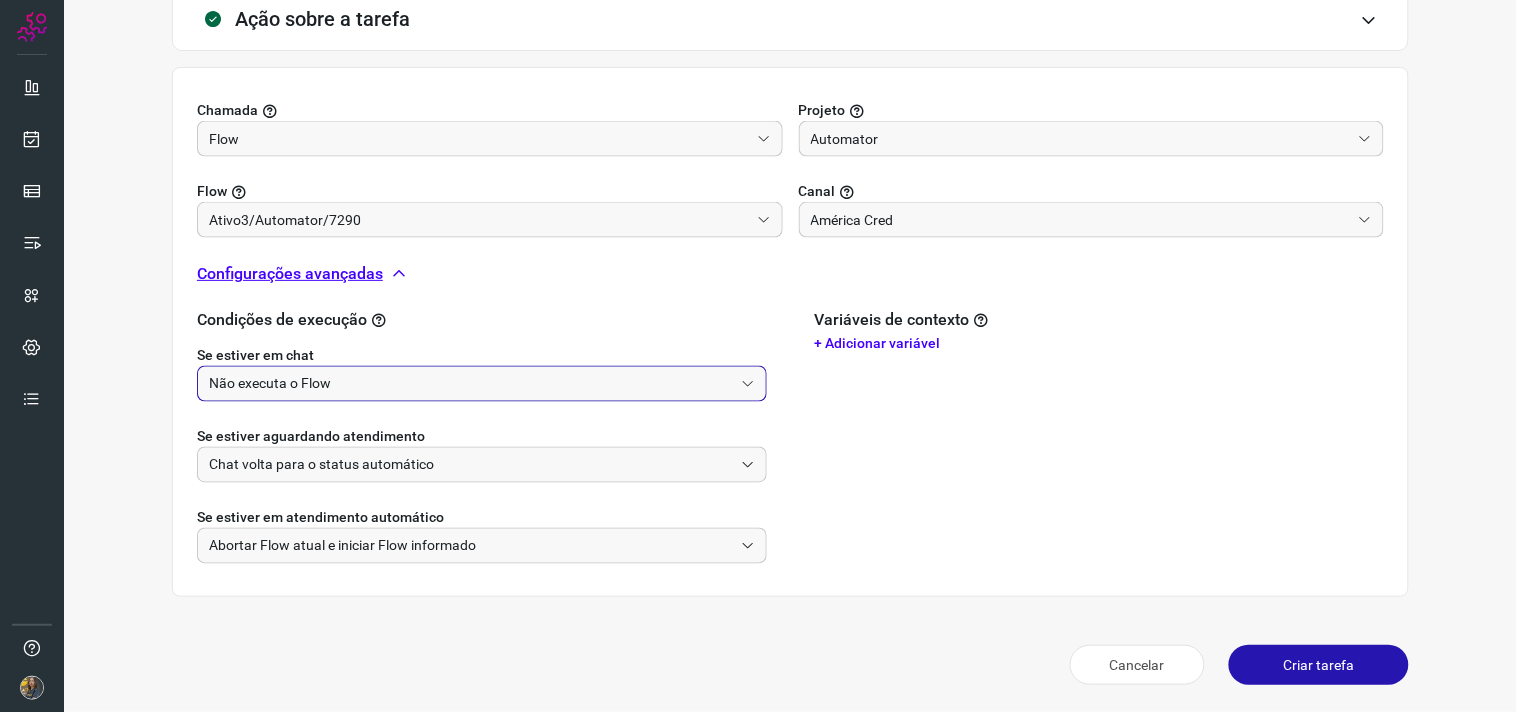 click on "Criar tarefa" at bounding box center [1319, 665] 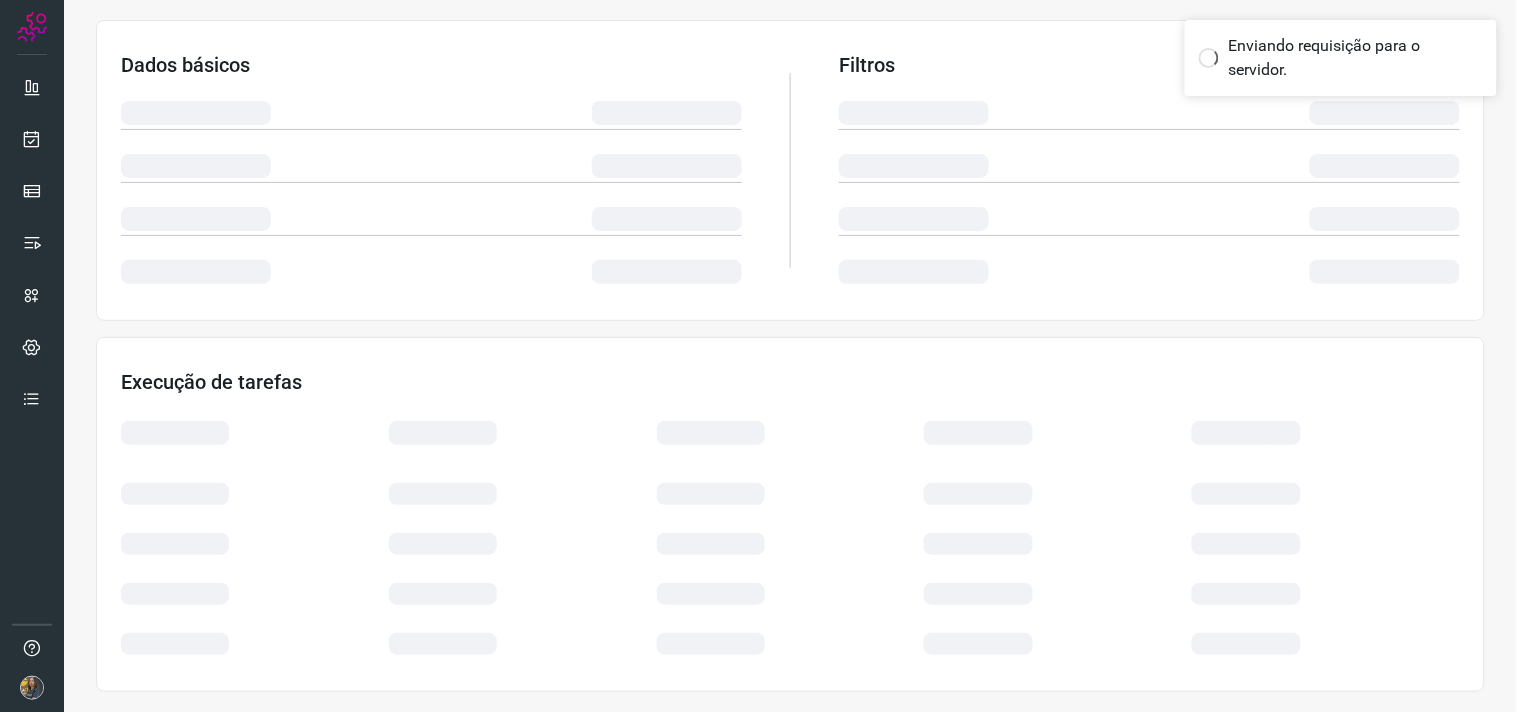 scroll, scrollTop: 321, scrollLeft: 0, axis: vertical 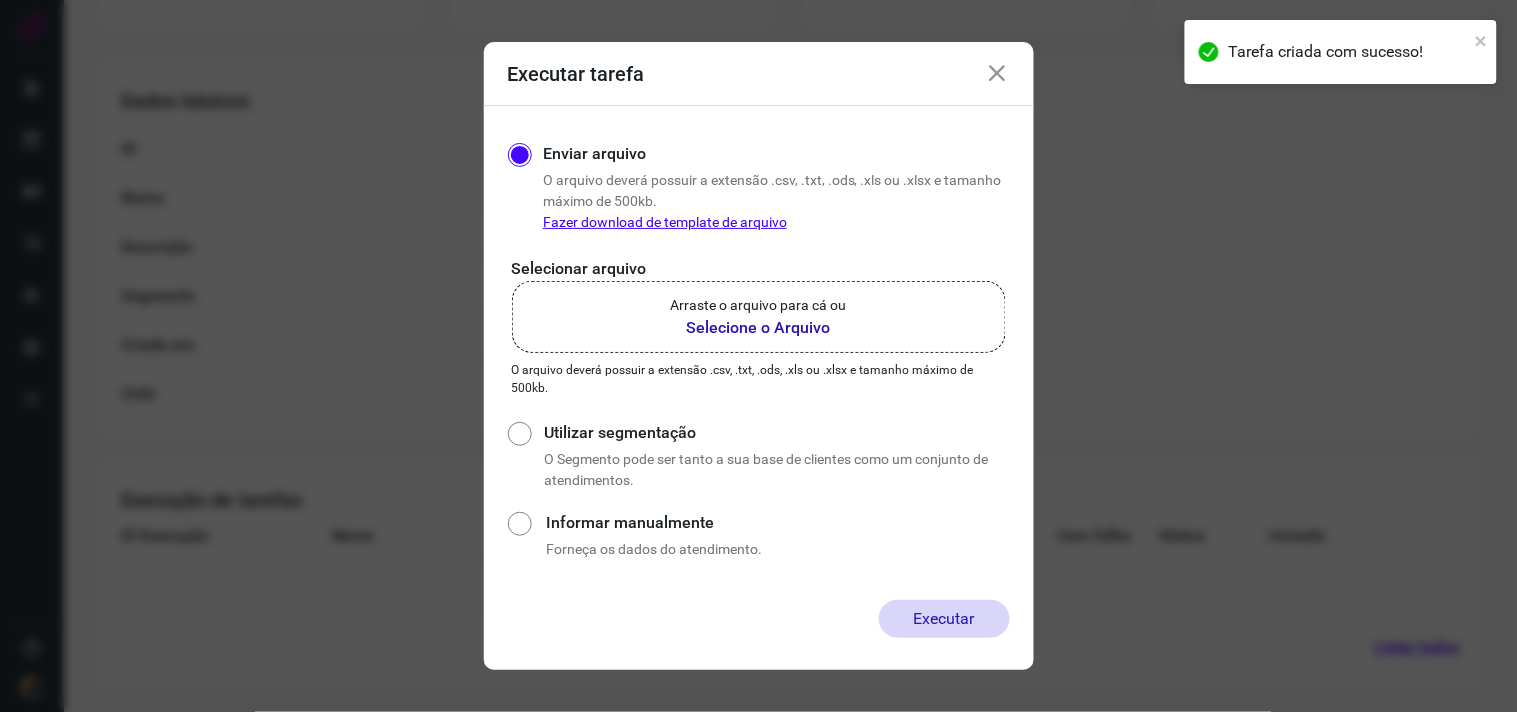 click on "Selecione o Arquivo" at bounding box center (759, 328) 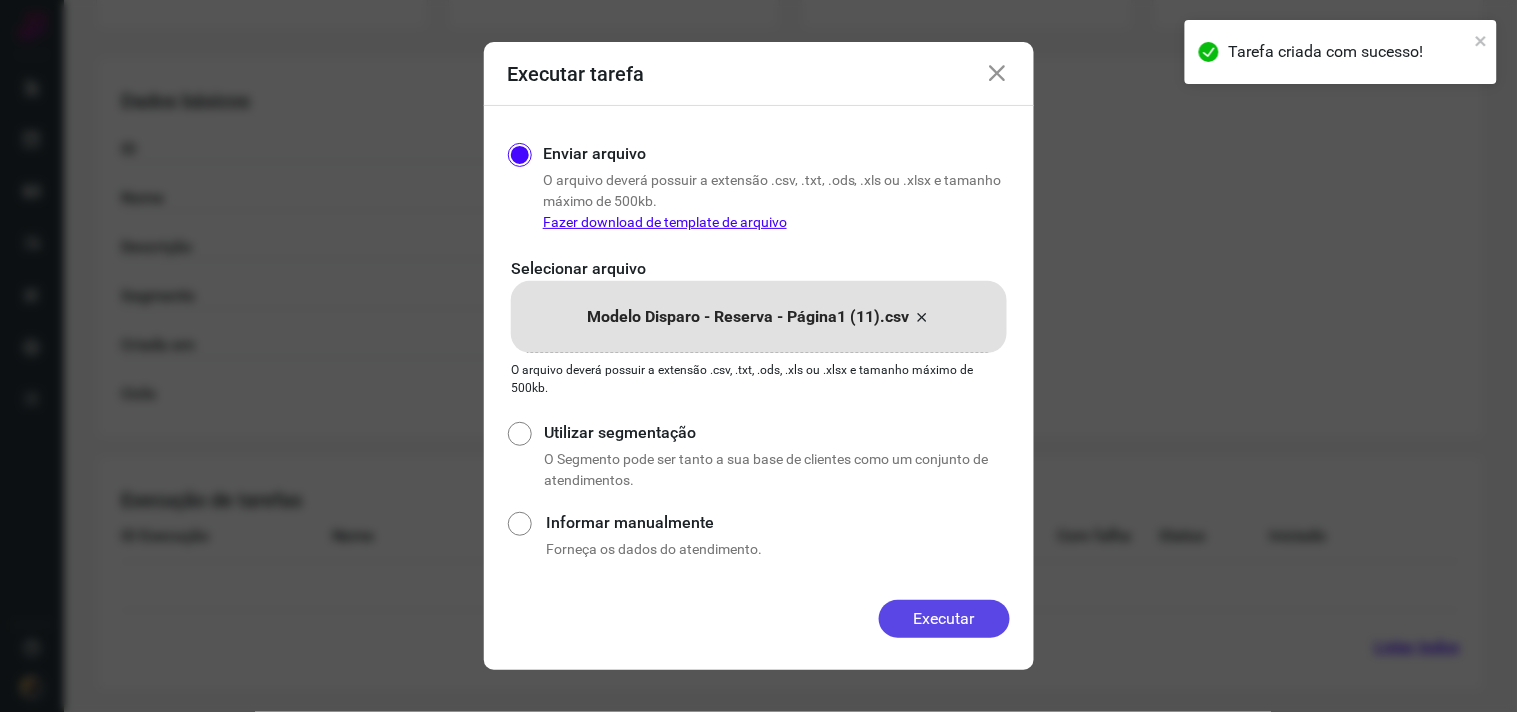 click on "Executar" at bounding box center [944, 619] 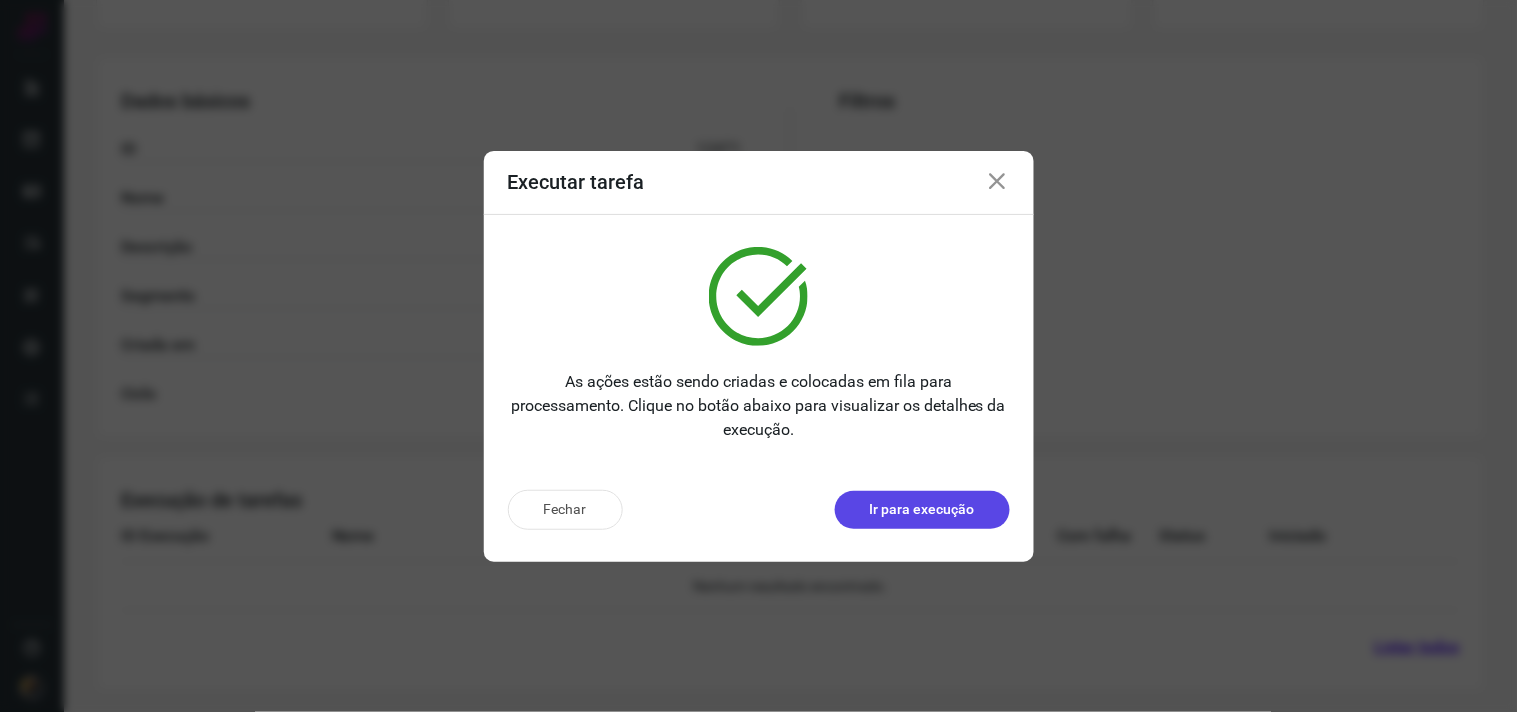 click on "Ir para execução" at bounding box center (922, 510) 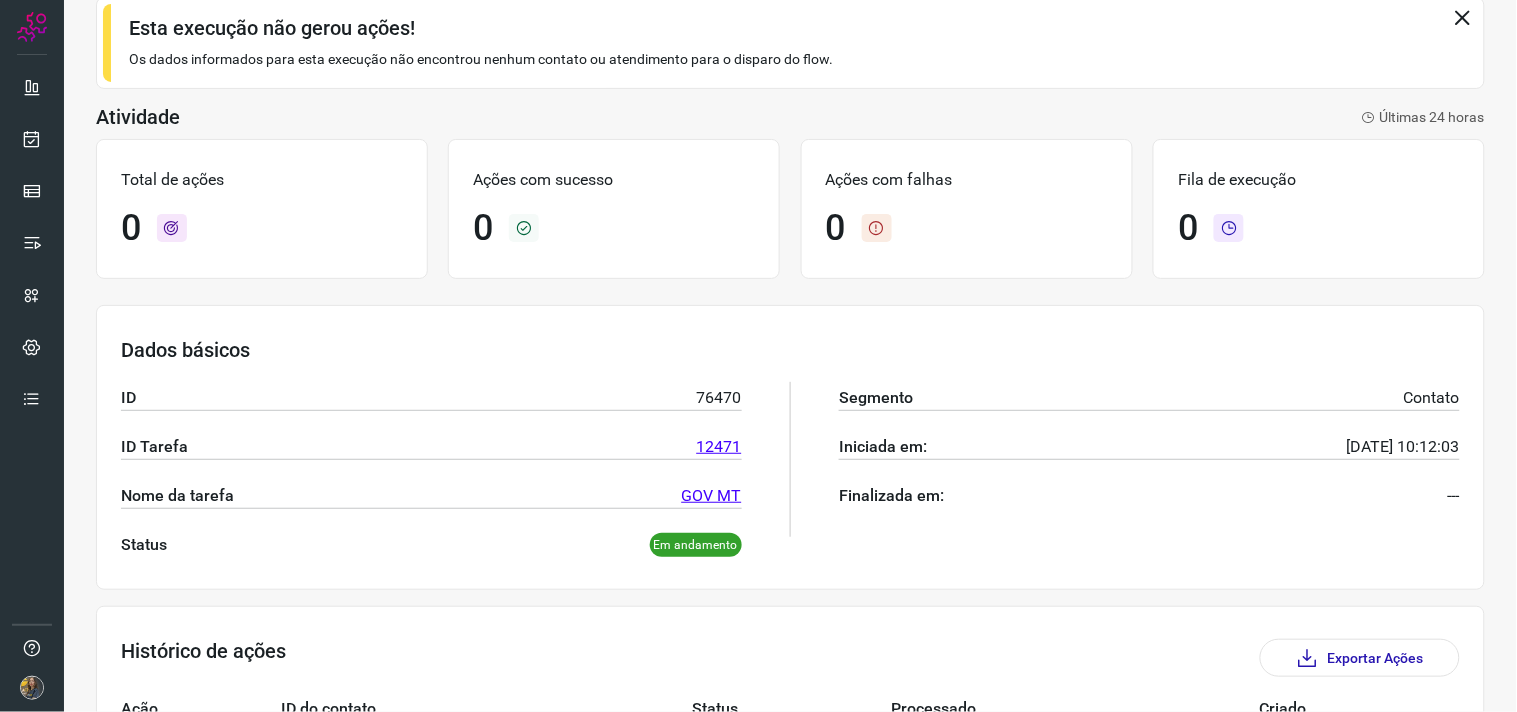 scroll, scrollTop: 0, scrollLeft: 0, axis: both 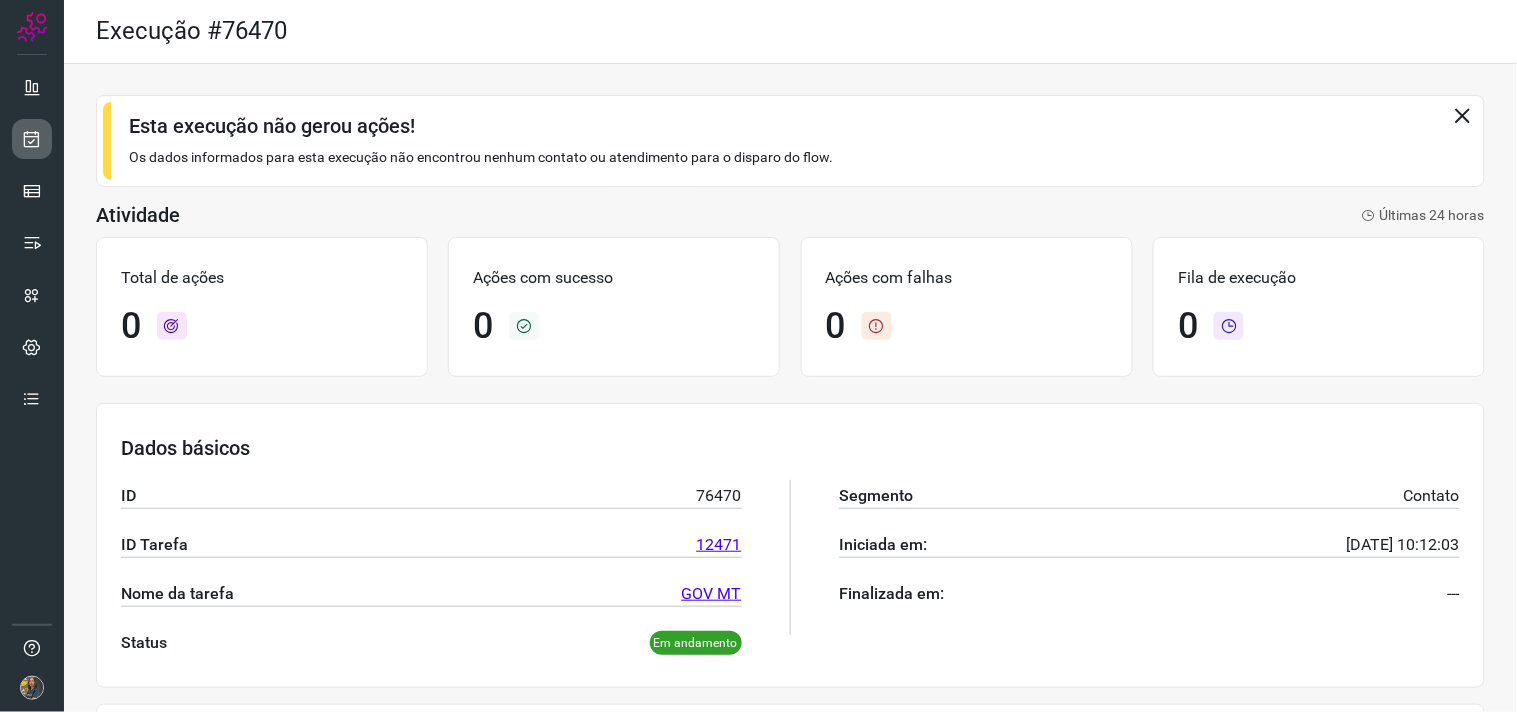 click at bounding box center [32, 139] 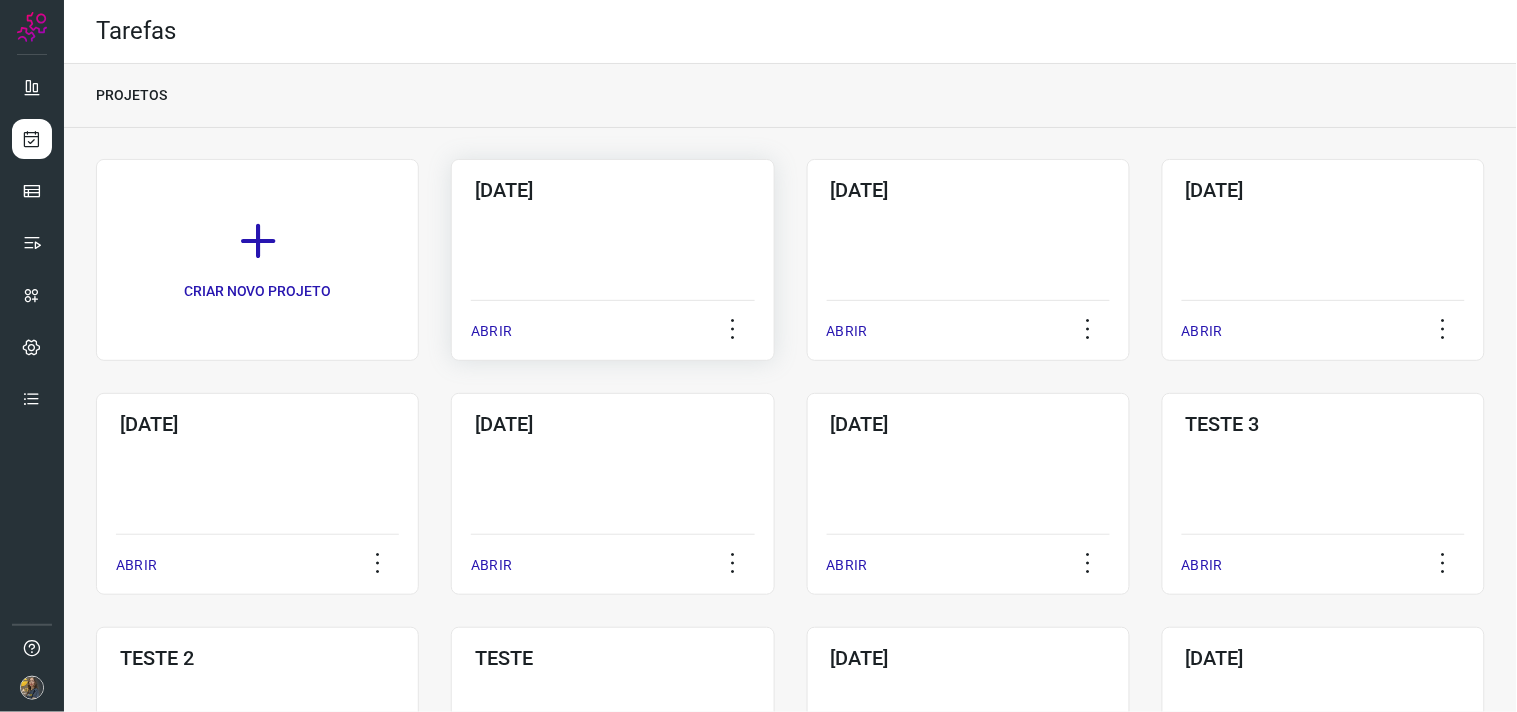 click on "02/07/25  ABRIR" 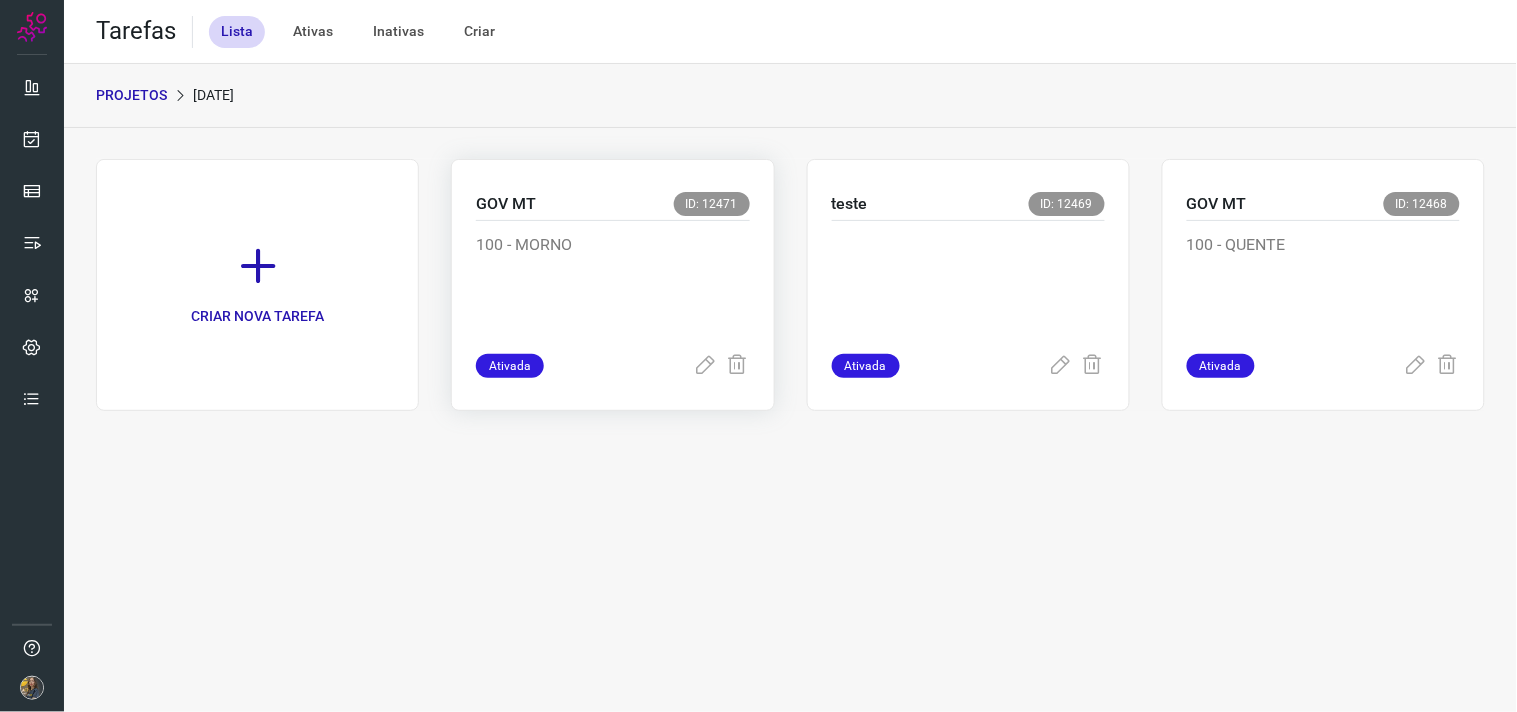 click on "100 - MORNO" at bounding box center (612, 283) 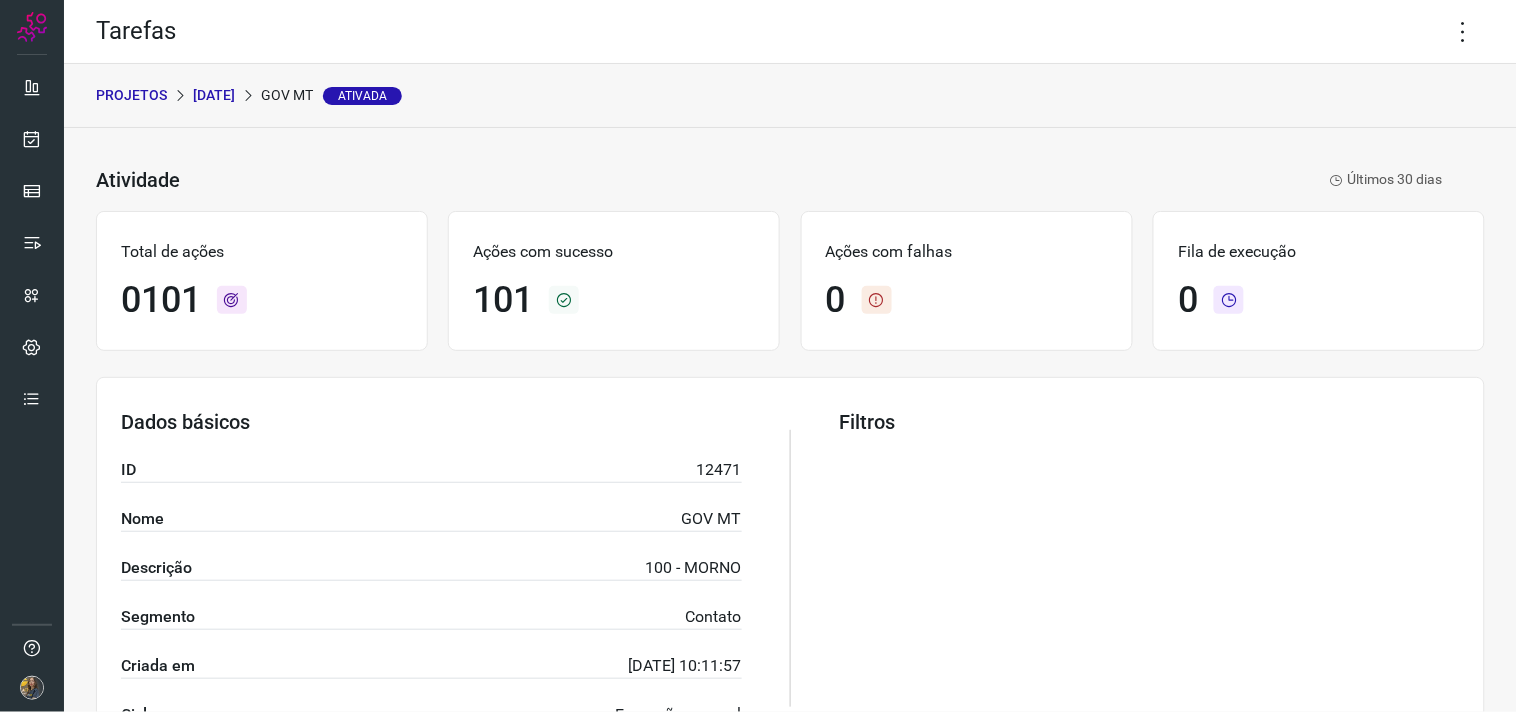 scroll, scrollTop: 321, scrollLeft: 0, axis: vertical 